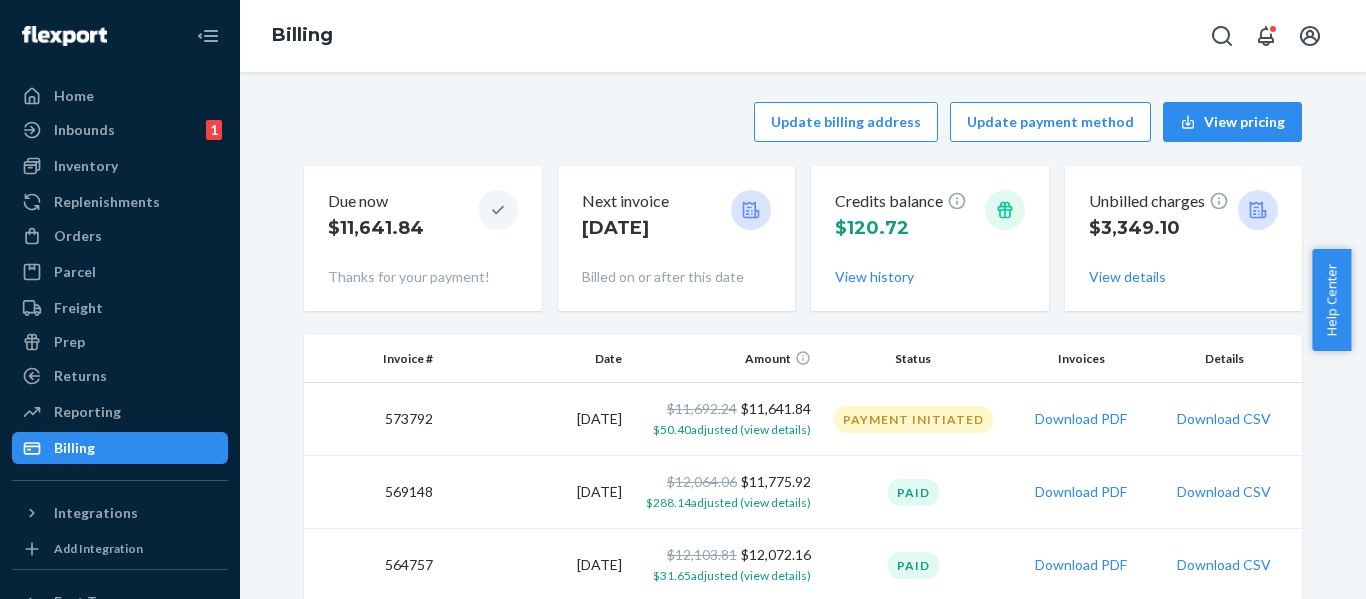 scroll, scrollTop: 0, scrollLeft: 0, axis: both 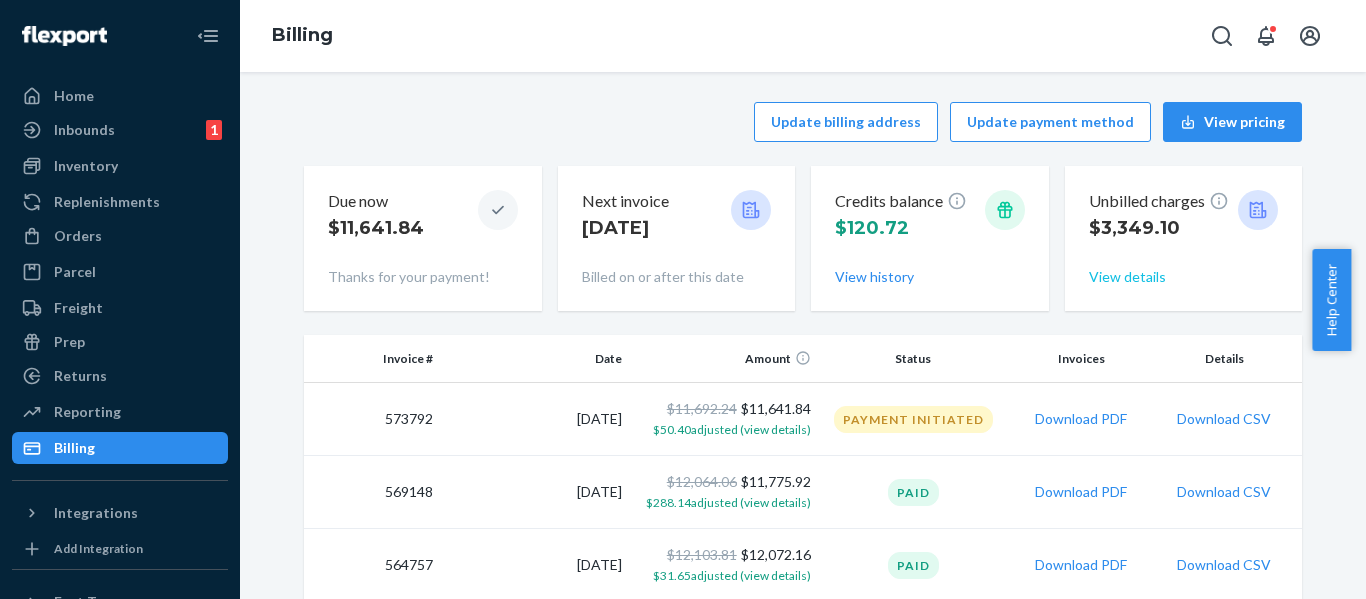 click on "View details" at bounding box center (1127, 277) 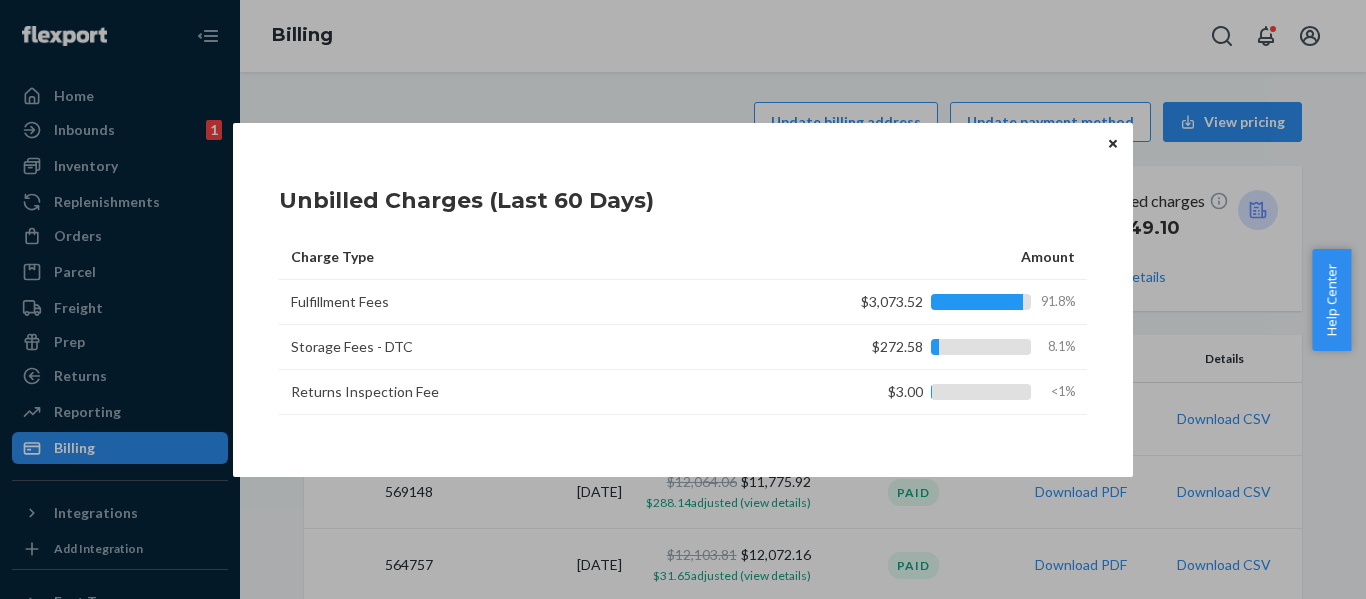 click on "Unbilled Charges (Last 60 Days) Charge Type Amount Fulfillment Fees $3,073.52 91.8% Storage Fees - DTC $272.58 8.1% Returns Inspection Fee $3.00 <1% Home Inbounds 1 Shipping Plans Problems 1 Inventory Products Replenishments Orders Ecommerce Orders Wholesale Orders Parcel Parcel orders Integrations Freight Prep Returns All Returns Settings Packages Reporting Reports Analytics Billing Integrations Add Integration Fast Tags Add Fast Tag Settings Talk to Support Help Center Give Feedback Billing Update billing address Update payment method View pricing Due now $11,641.84 Thanks for your payment! Next invoice [DATE] Billed on or after this date Credits balance $120.72 View history Unbilled charges $3,349.10 View details Invoice # Date Amount Status Invoices Details 573792 [DATE] $11,692.24 $11,641.84 $50.40  adjusted (view details) Payment Initiated Download PDF Download CSV 569148 [DATE] $12,064.06 $11,775.92 $288.14  adjusted (view details) Paid Download PDF Download CSV 564757 [DATE] $12,103.81 $31.65 1" at bounding box center [683, 299] 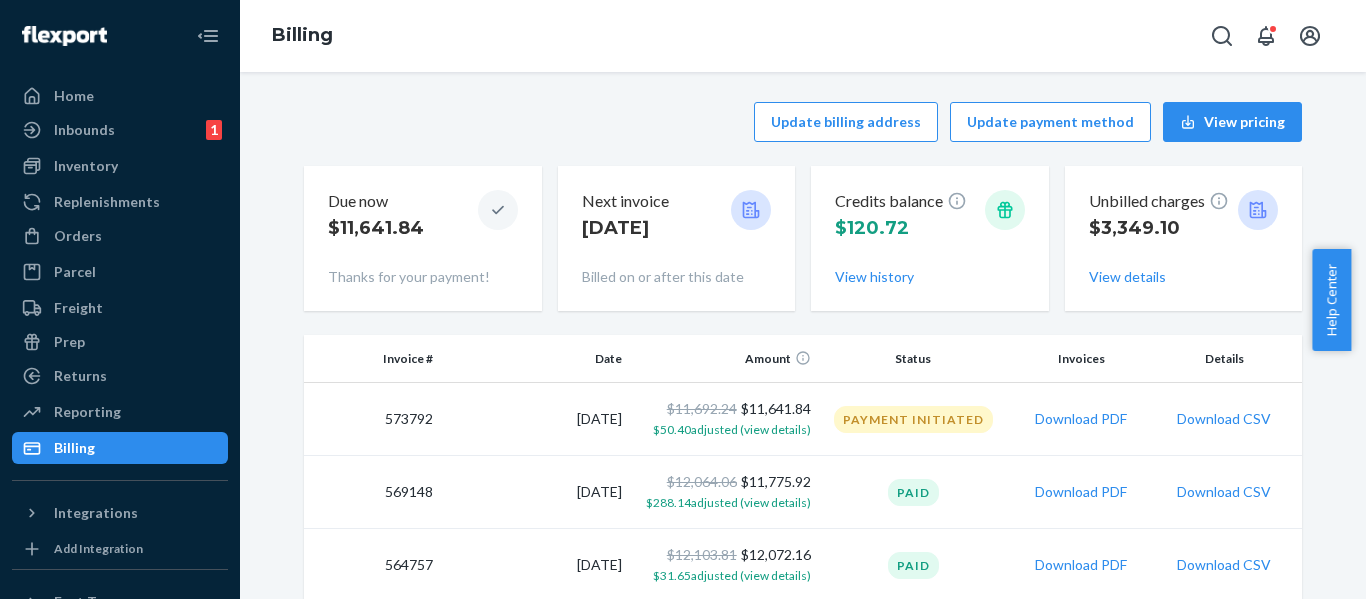 click 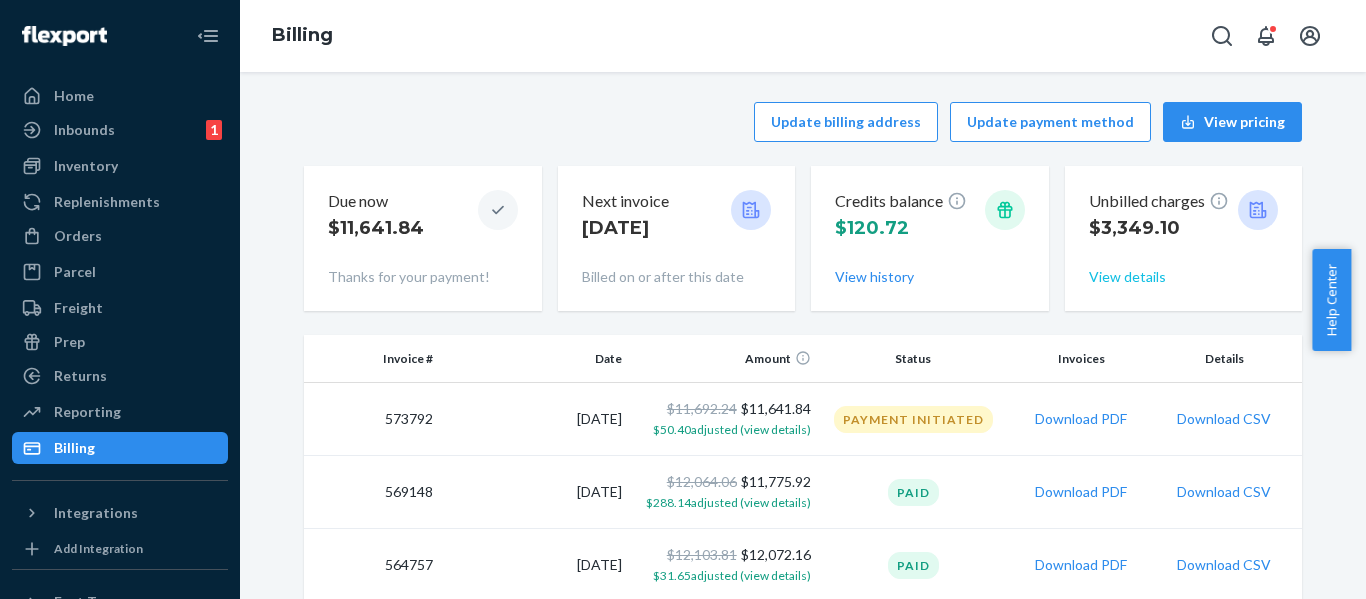 click on "View details" at bounding box center [1127, 277] 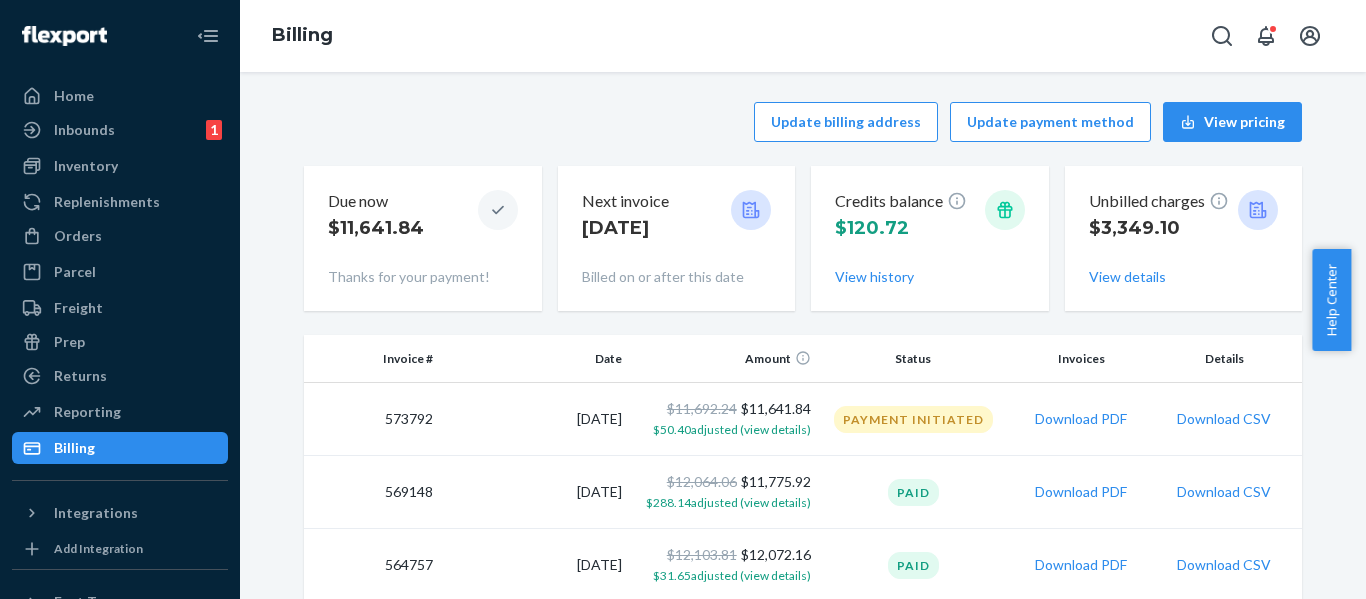 click on "Home Inbounds 1 Shipping Plans Problems 1 Inventory Products Replenishments Orders Ecommerce Orders Wholesale Orders Parcel Parcel orders Integrations Freight Prep Returns All Returns Settings Packages Reporting Reports Analytics Billing Integrations Add Integration Fast Tags Add Fast Tag Settings Talk to Support Help Center Give Feedback Billing Update billing address Update payment method View pricing Due now $11,641.84 Thanks for your payment! Next invoice [DATE] Billed on or after this date Credits balance $120.72 View history Unbilled charges $3,349.10 View details Invoice # Date Amount Status Invoices Details 573792 [DATE] $11,692.24 $11,641.84 $50.40  adjusted (view details) Payment Initiated Download PDF Download CSV 569148 [DATE] $12,064.06 $11,775.92 $288.14  adjusted (view details) Paid Download PDF Download CSV 564757 [DATE] $12,103.81 $12,072.16 $31.65  adjusted (view details) Paid Download PDF Download CSV 559825 [DATE] $10,218.98 $10,154.64 $64.34  adjusted (view details) Paid 555485" at bounding box center [683, 299] 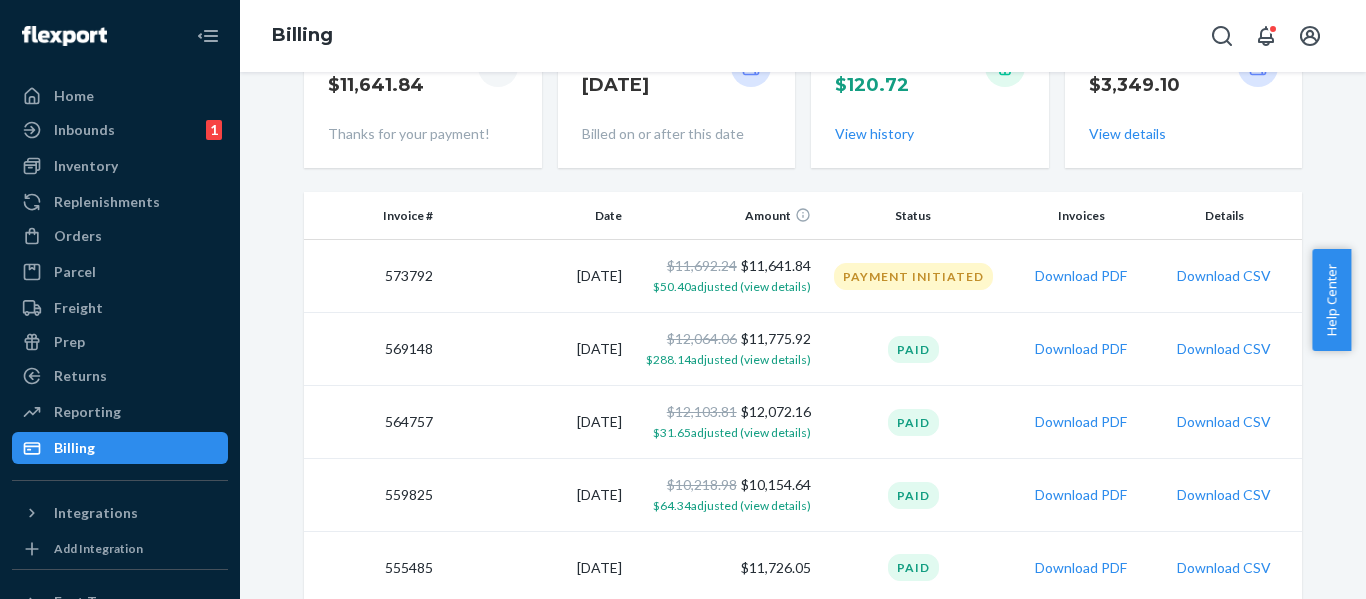 scroll, scrollTop: 152, scrollLeft: 0, axis: vertical 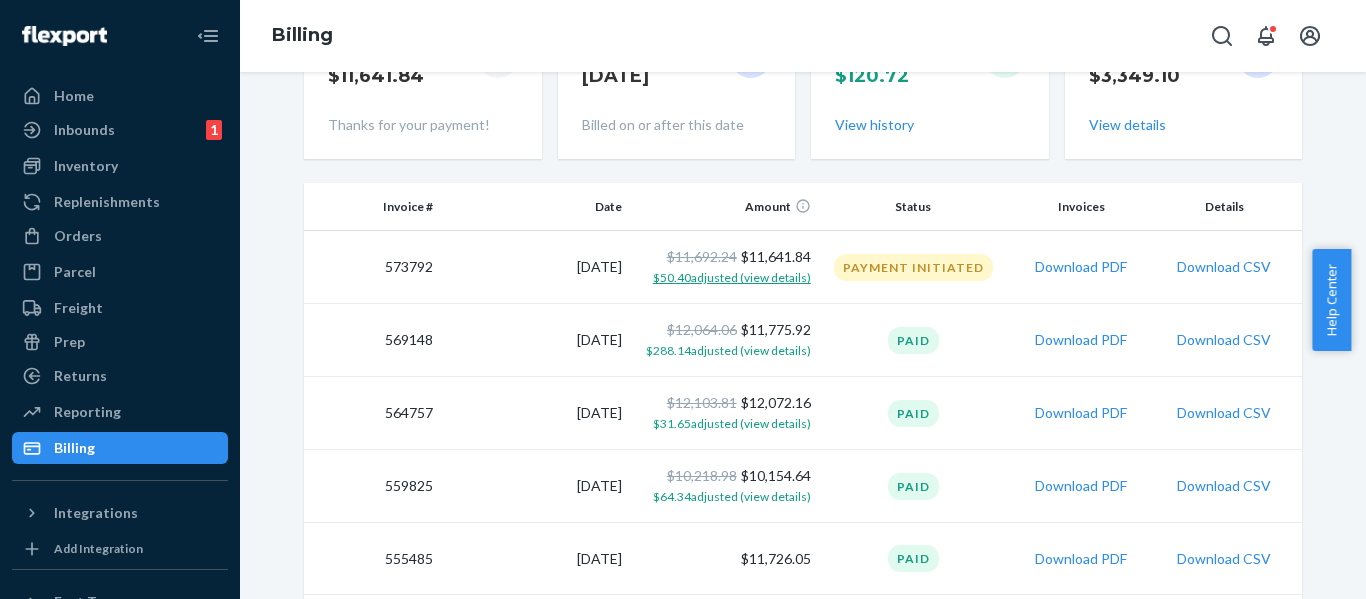 click on "$50.40  adjusted (view details)" at bounding box center (732, 277) 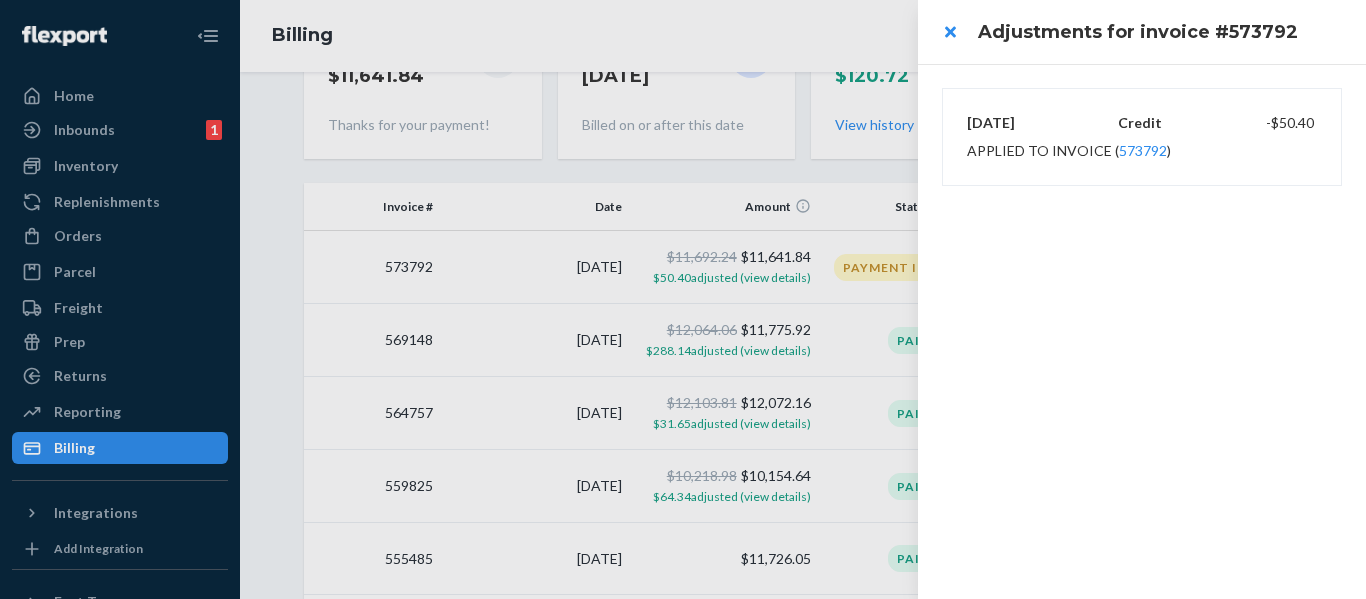 click at bounding box center [683, 299] 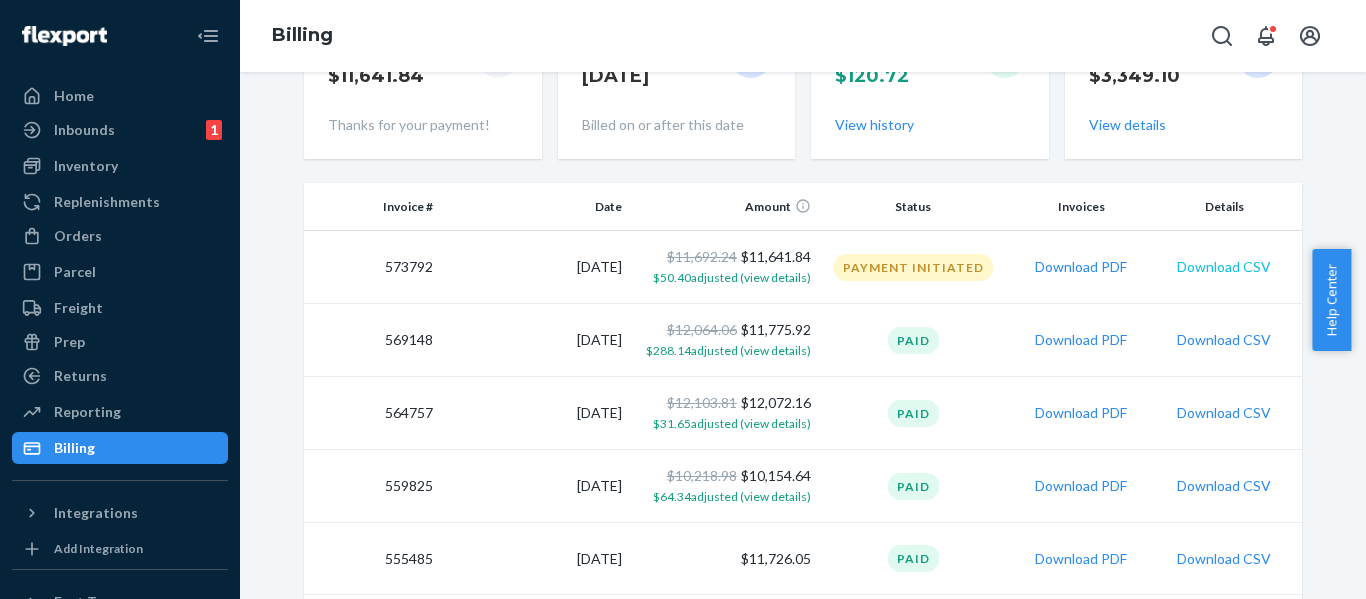 click on "Download CSV" at bounding box center (1224, 267) 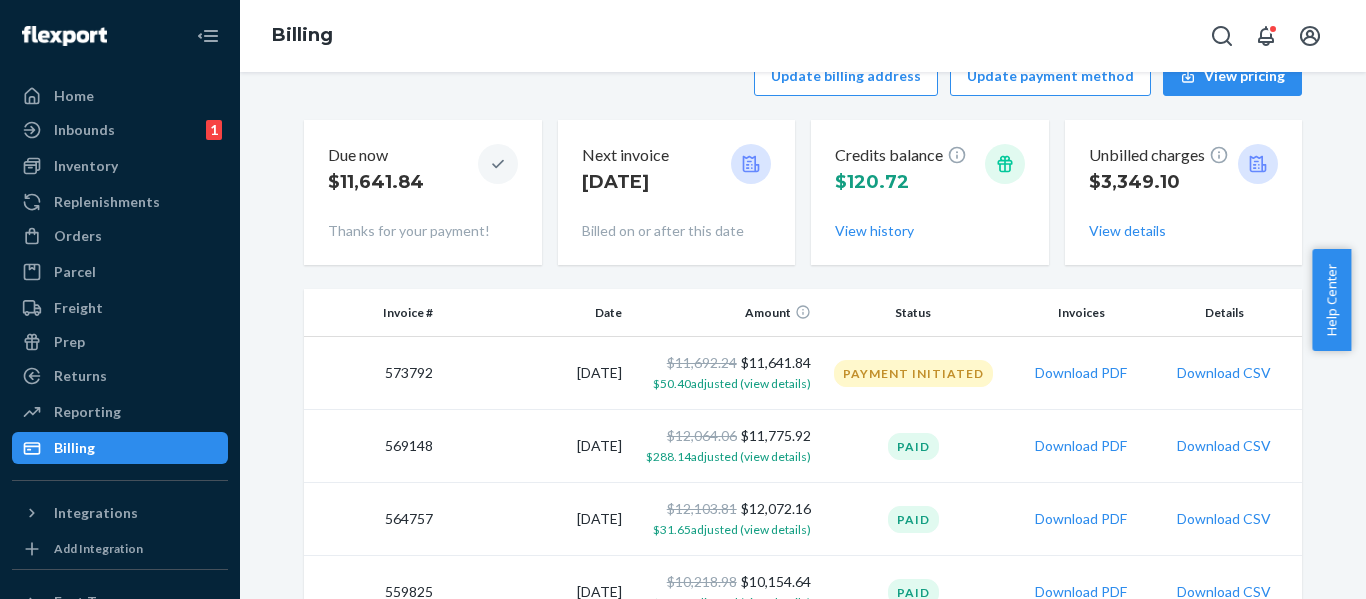scroll, scrollTop: 33, scrollLeft: 0, axis: vertical 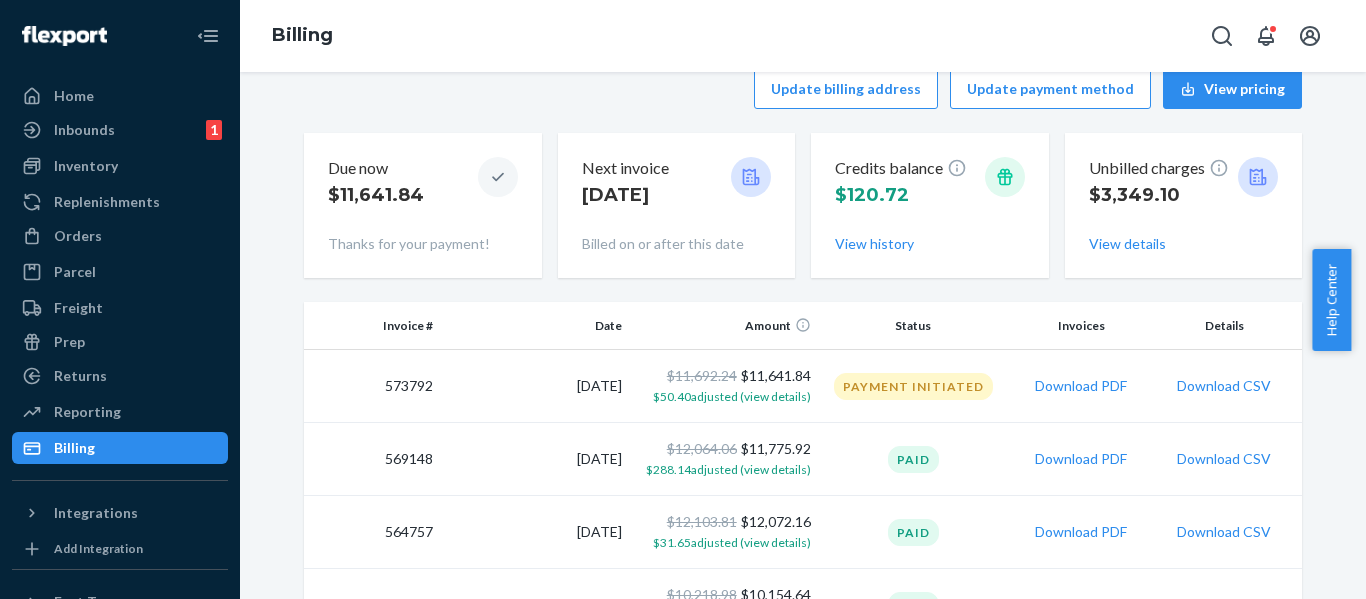 click on "Update billing address Update payment method View pricing Due now $11,641.84 Thanks for your payment! Next invoice [DATE] Billed on or after this date Credits balance $120.72 View history Unbilled charges $3,349.10 View details Invoice # Date Amount Status Invoices Details 573792 [DATE] $11,692.24 $11,641.84 $50.40  adjusted (view details) Payment Initiated Download PDF Download CSV 569148 [DATE] $12,064.06 $11,775.92 $288.14  adjusted (view details) Paid Download PDF Download CSV 564757 [DATE] $12,103.81 $12,072.16 $31.65  adjusted (view details) Paid Download PDF Download CSV 559825 [DATE] $10,218.98 $10,154.64 $64.34  adjusted (view details) Paid Download PDF Download CSV 555485 [DATE] $11,726.05 Paid Download PDF Download CSV 550844 [DATE] $10,342.77 Paid Download PDF Download CSV 546533 [DATE] $8,662.47 $8,662.00 $0.47  adjusted (view details) Paid Download PDF Download CSV 542173 [DATE] $8,973.65 $8,953.63 $20.02  adjusted (view details) Paid Download PDF Download CSV 537795 $8.00" at bounding box center (803, 1164) 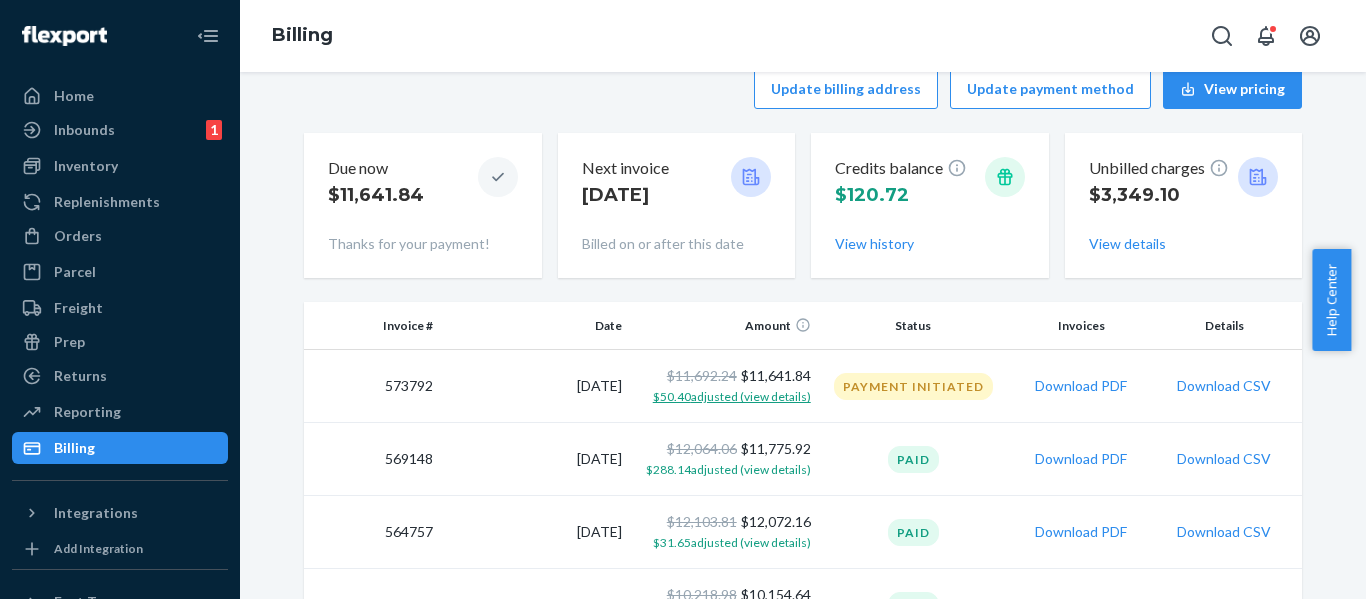 click on "$50.40  adjusted (view details)" at bounding box center [732, 396] 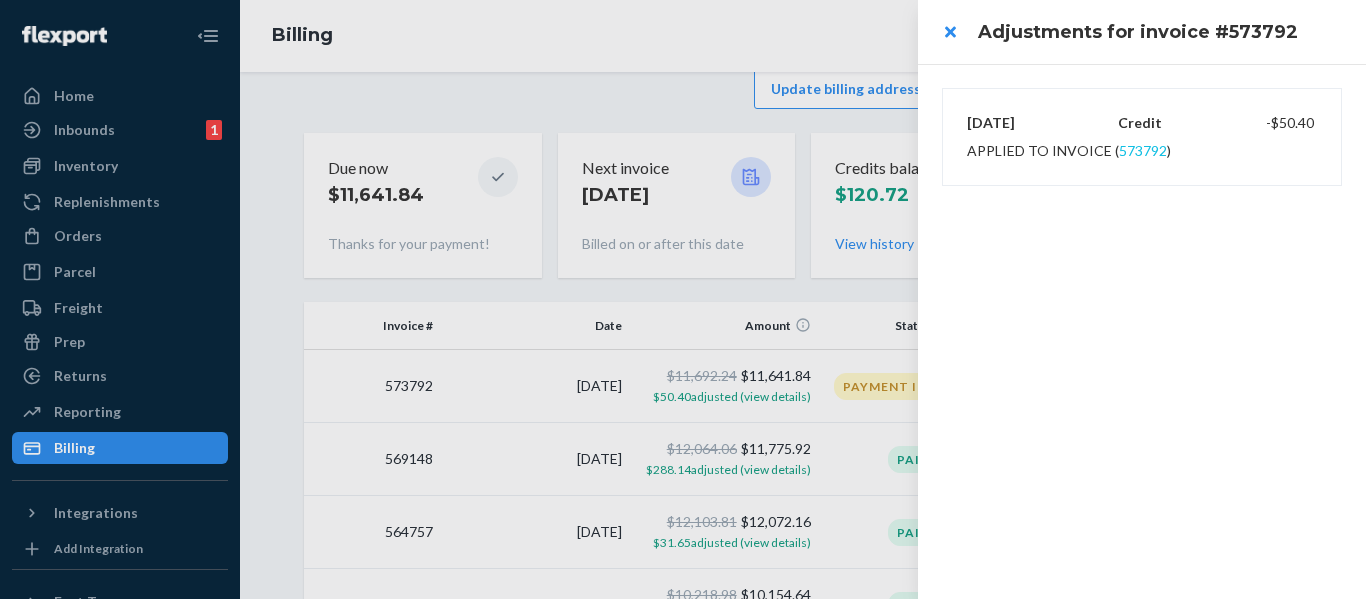 click on "573792" at bounding box center (1143, 151) 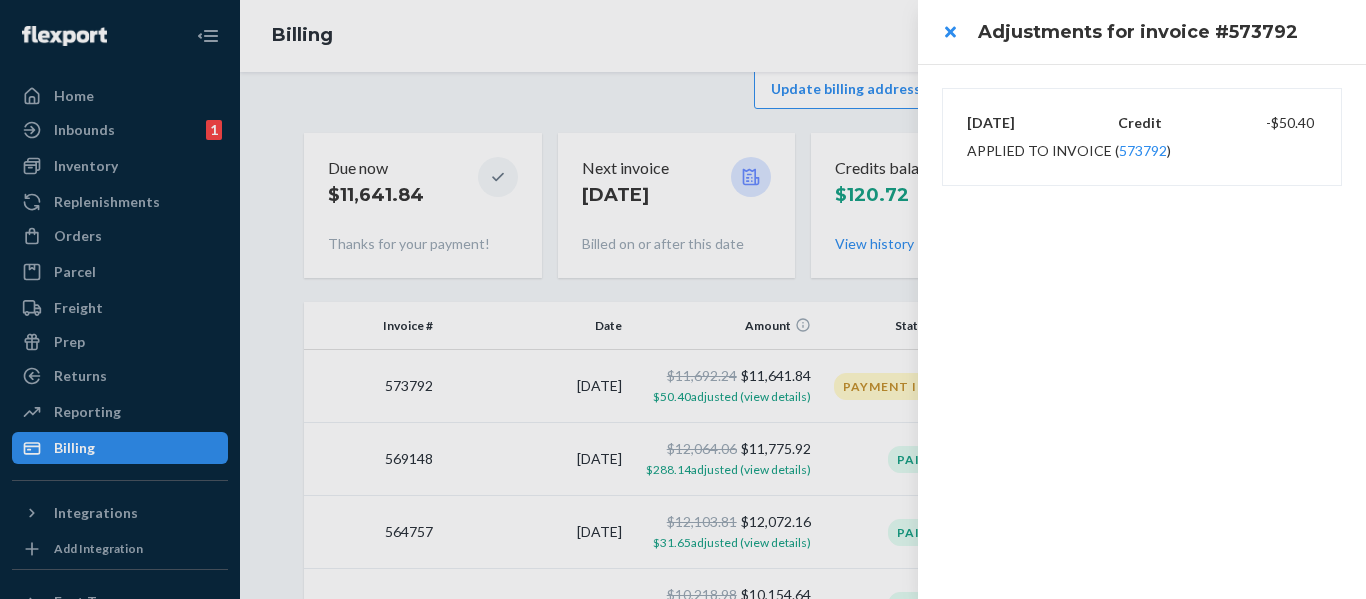 click at bounding box center [683, 299] 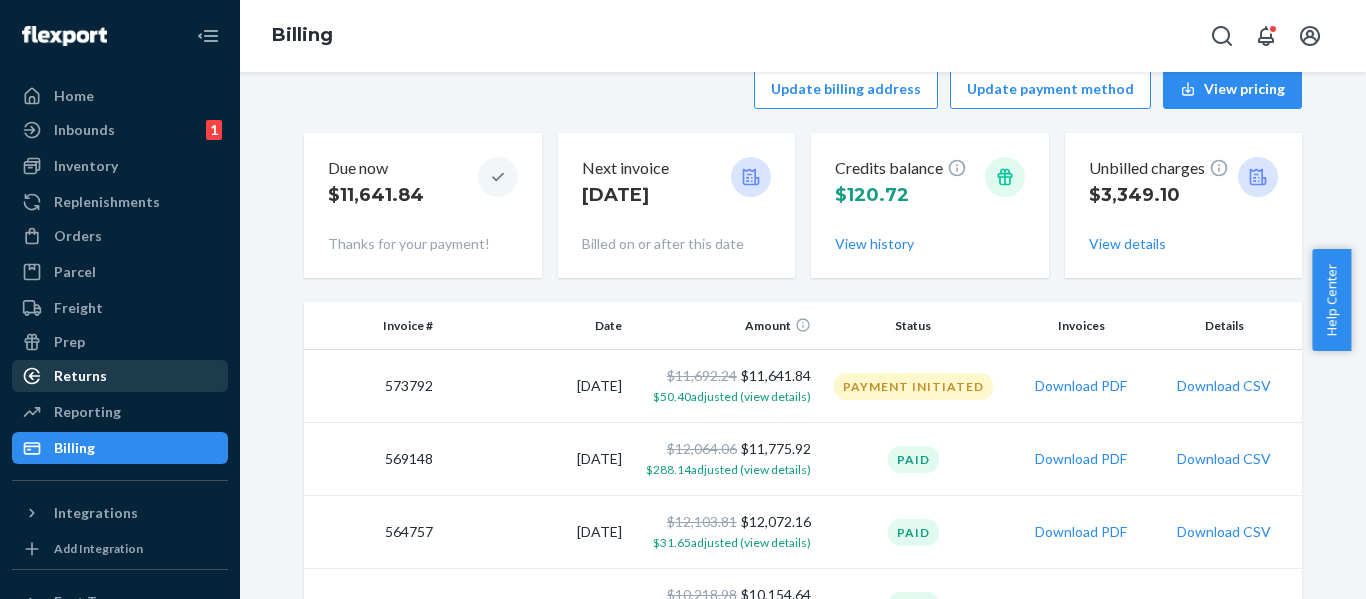 click on "Returns" at bounding box center (80, 376) 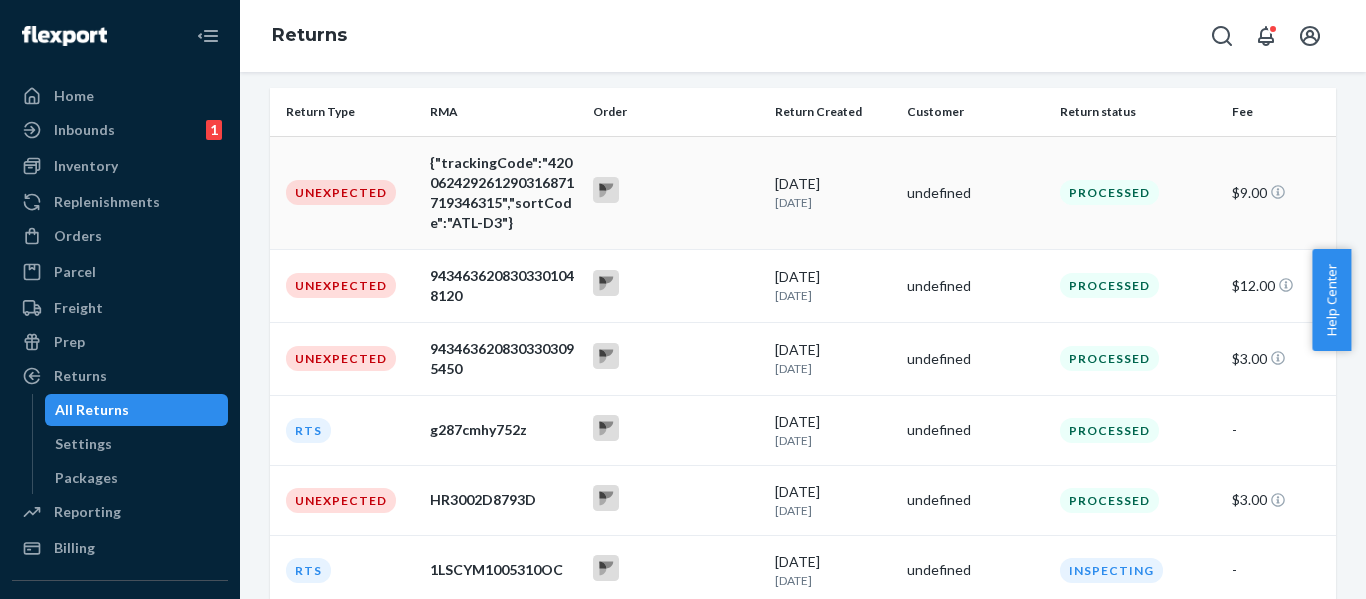 scroll, scrollTop: 267, scrollLeft: 0, axis: vertical 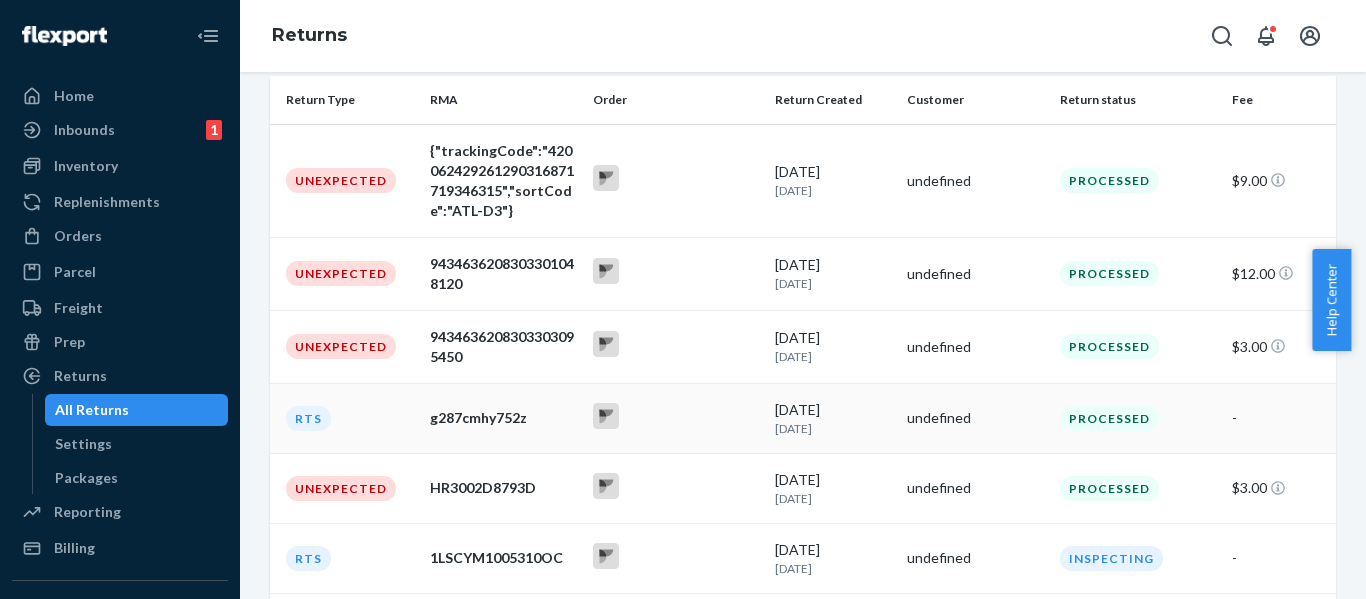 click on "RTS" at bounding box center [346, 418] 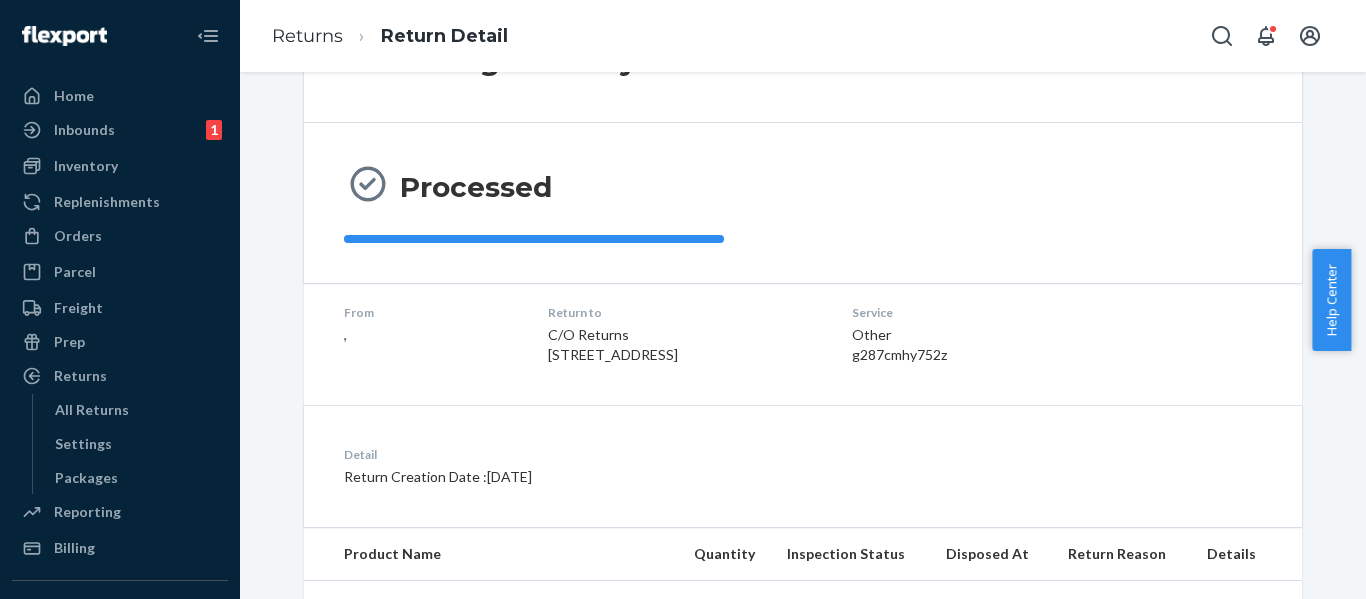 scroll, scrollTop: 0, scrollLeft: 0, axis: both 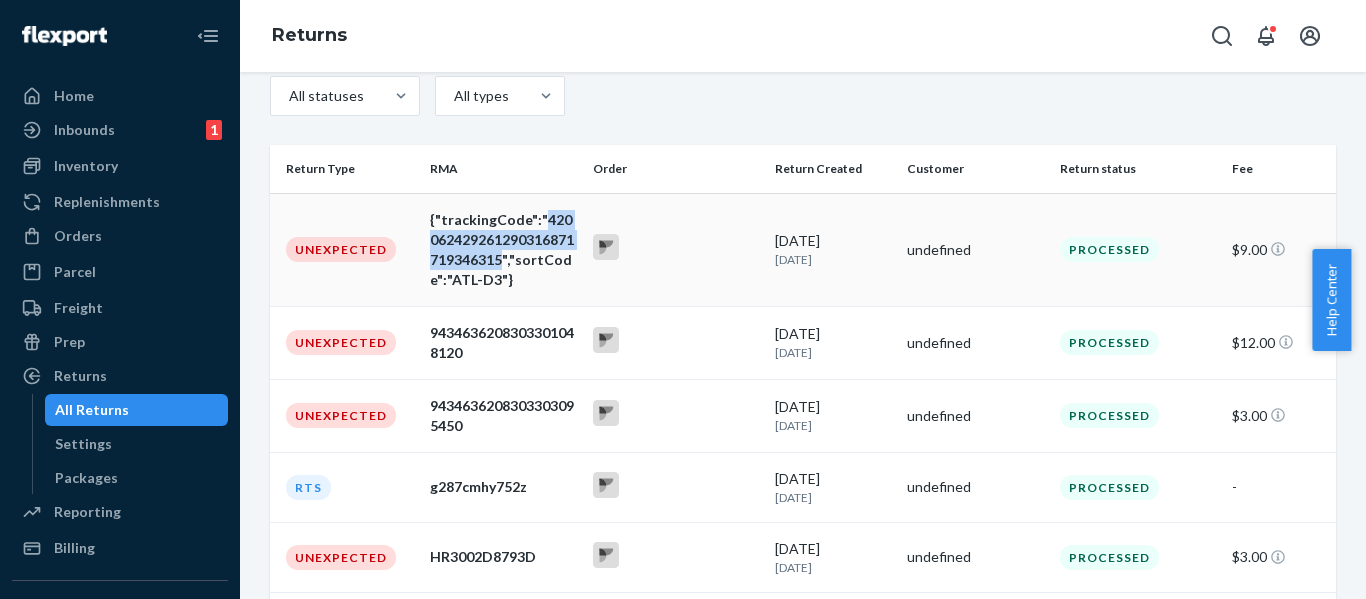 drag, startPoint x: 540, startPoint y: 218, endPoint x: 499, endPoint y: 258, distance: 57.280014 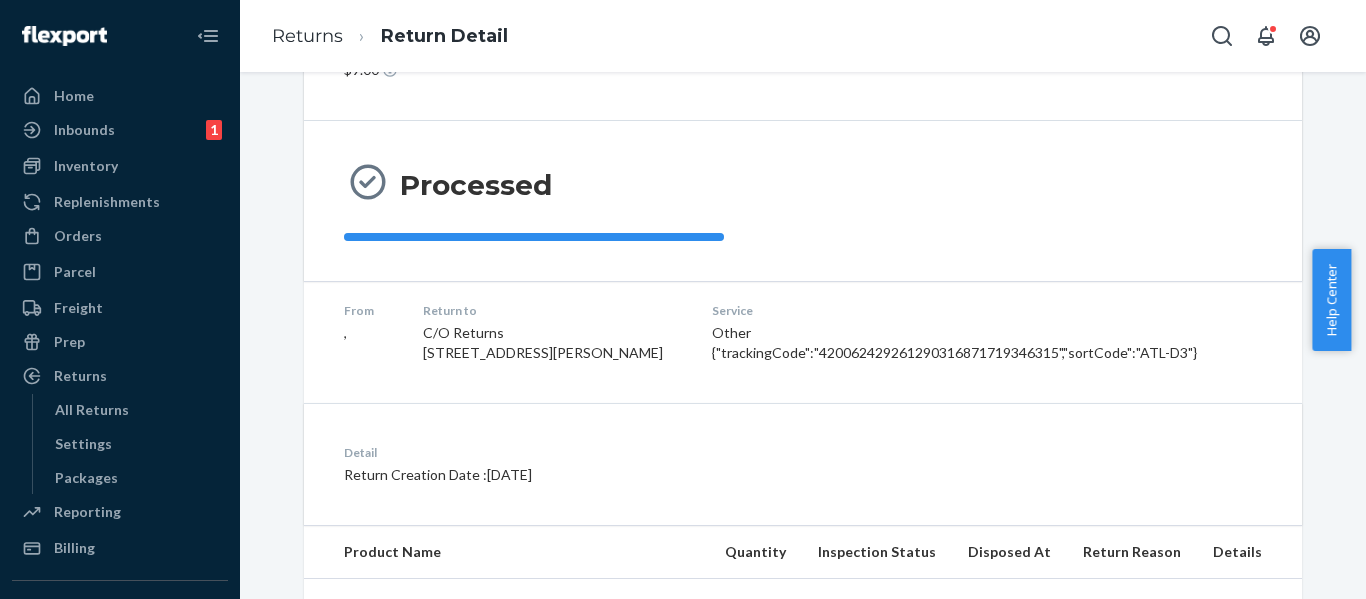 scroll, scrollTop: 193, scrollLeft: 0, axis: vertical 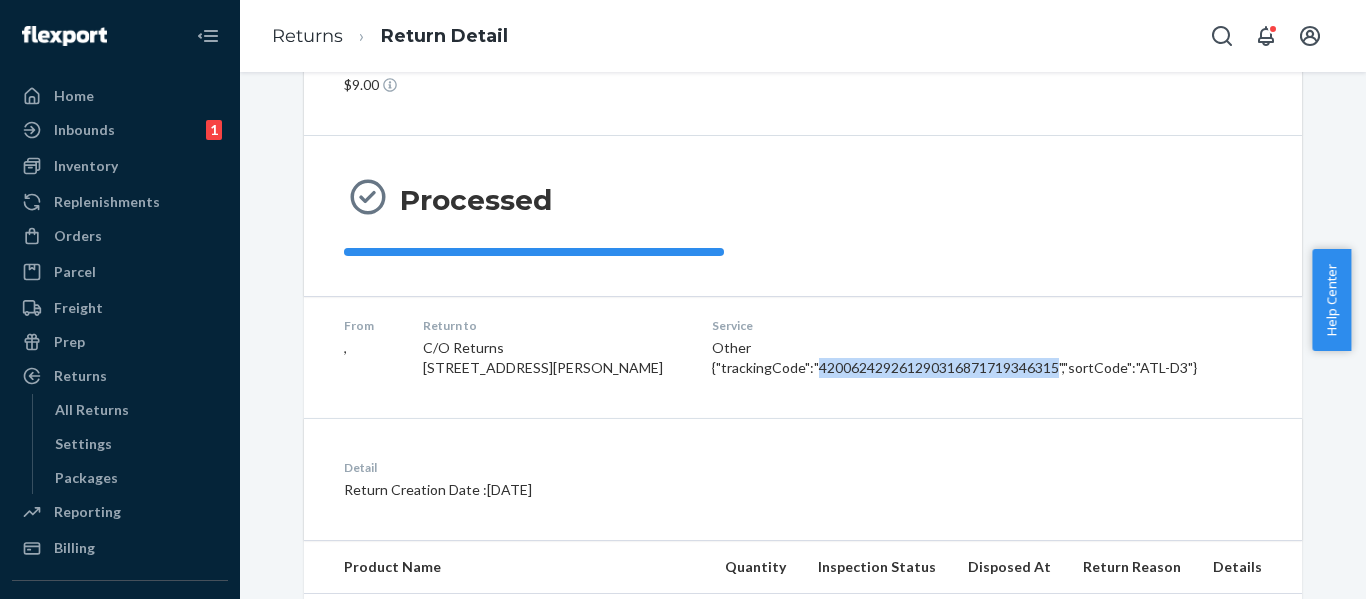 drag, startPoint x: 756, startPoint y: 365, endPoint x: 995, endPoint y: 367, distance: 239.00836 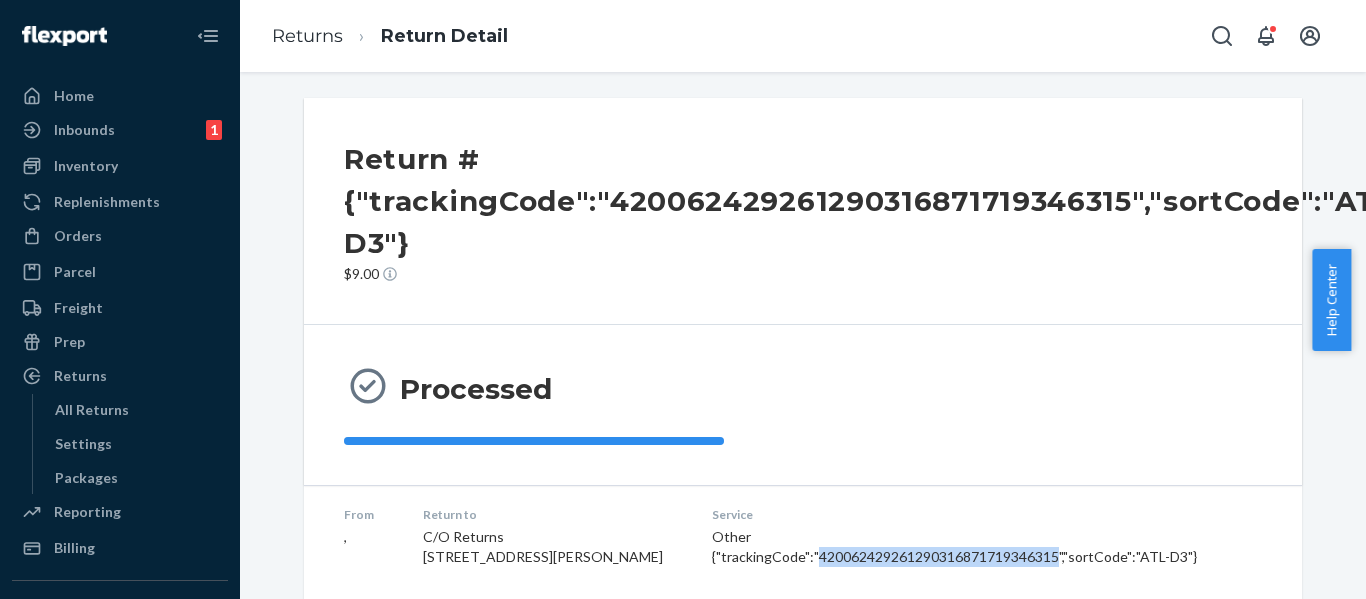 scroll, scrollTop: 0, scrollLeft: 0, axis: both 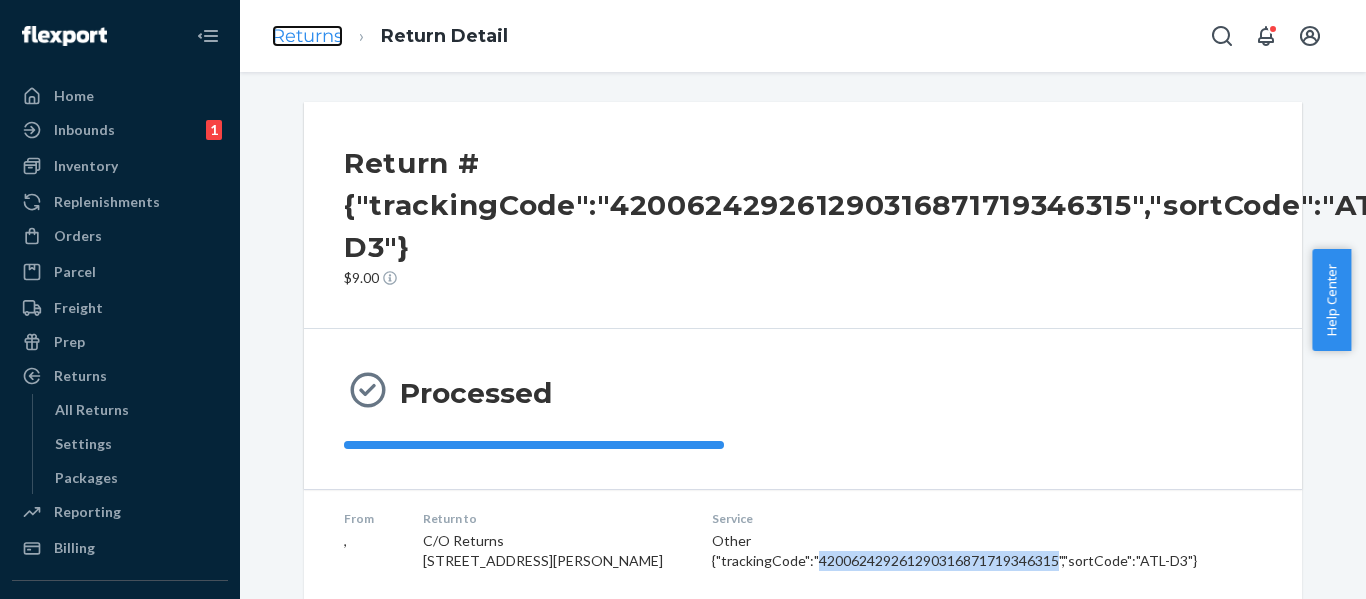 click on "Returns" at bounding box center [307, 36] 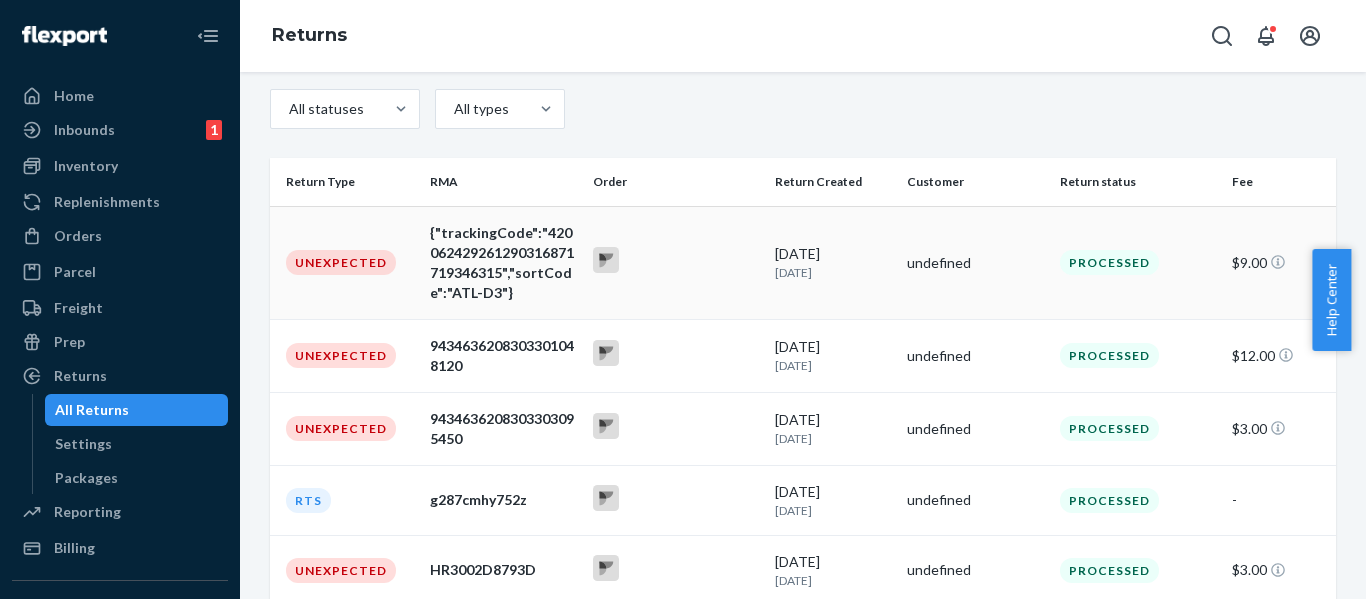 scroll, scrollTop: 197, scrollLeft: 0, axis: vertical 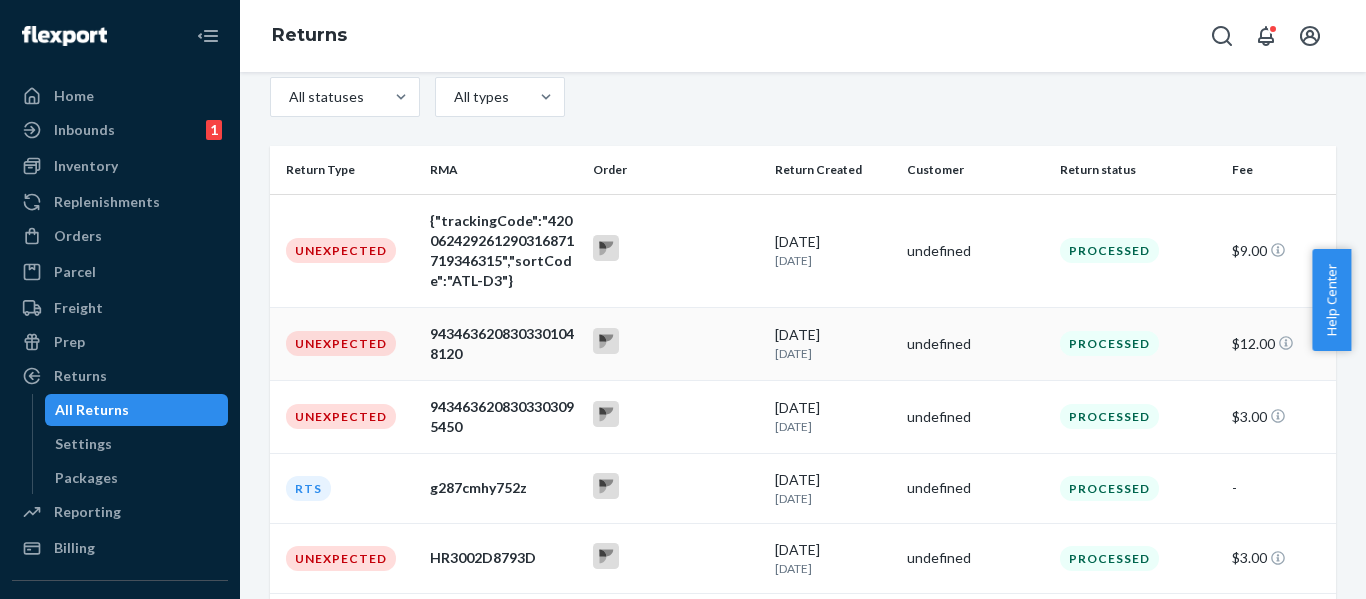click on "9434636208303301048120" at bounding box center (503, 344) 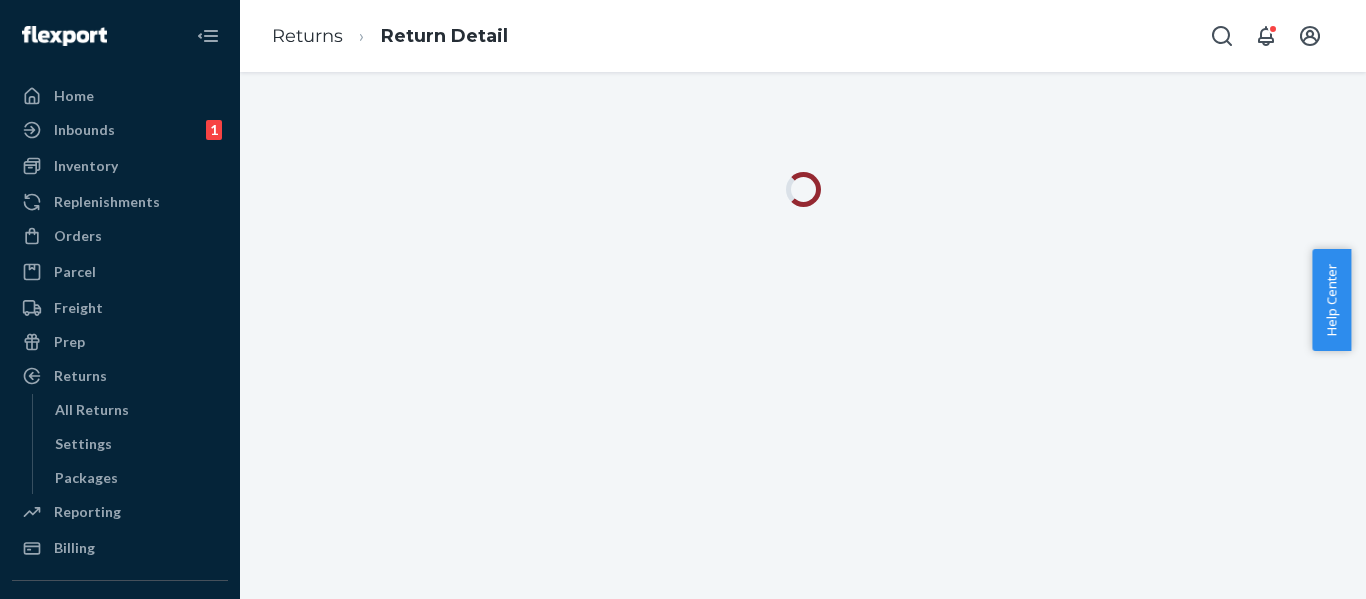 scroll, scrollTop: 0, scrollLeft: 0, axis: both 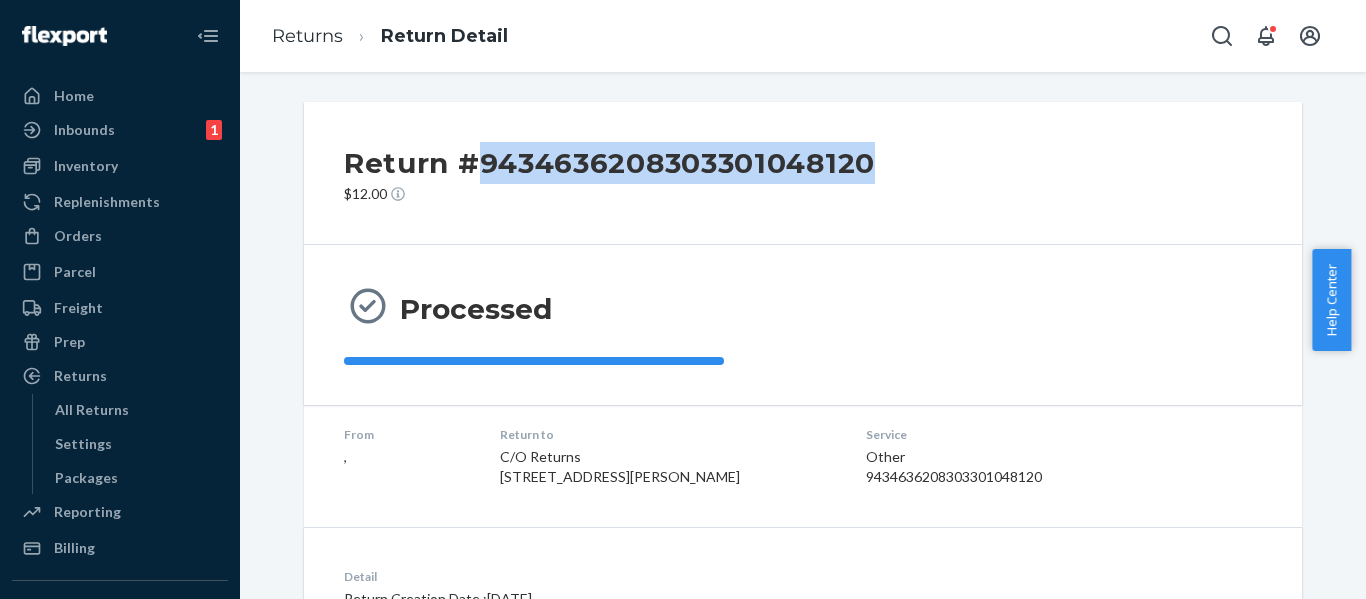 drag, startPoint x: 475, startPoint y: 168, endPoint x: 864, endPoint y: 180, distance: 389.18506 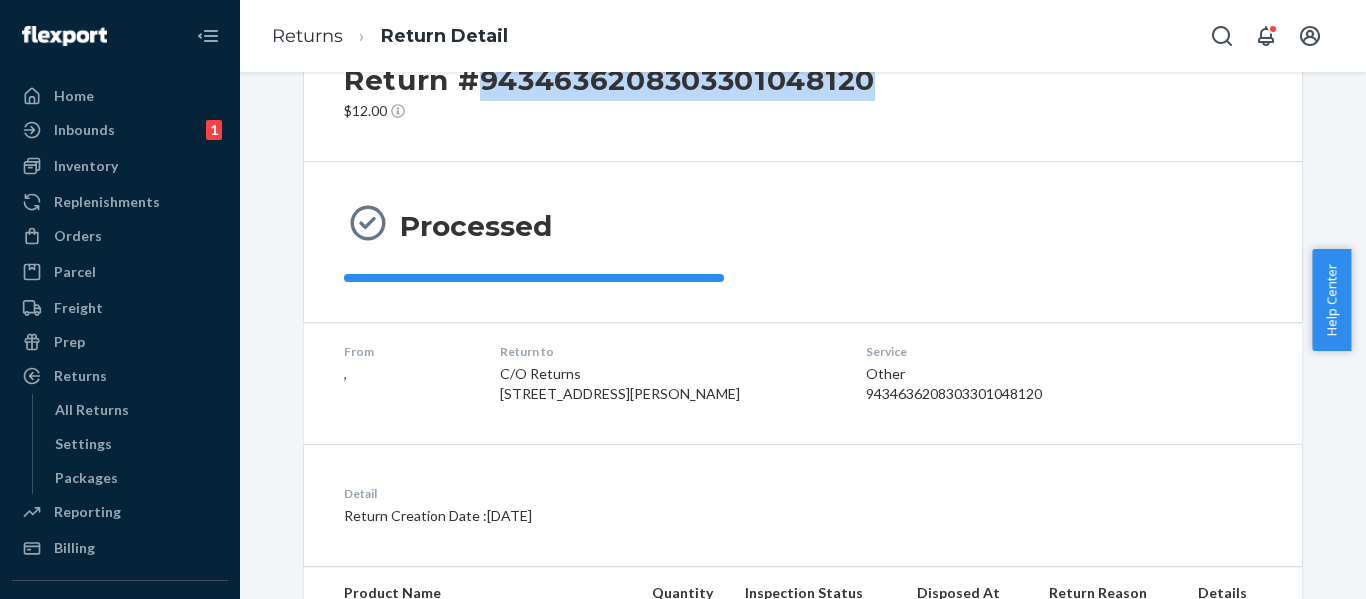 scroll, scrollTop: 0, scrollLeft: 0, axis: both 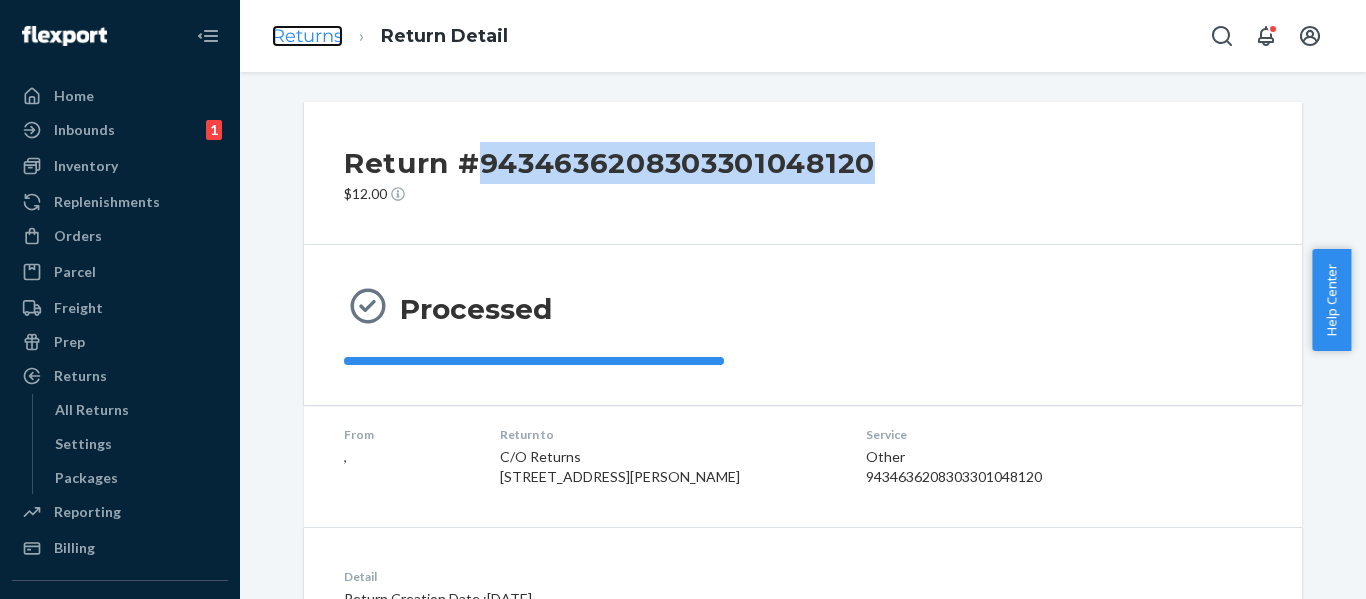 click on "Returns" at bounding box center [307, 36] 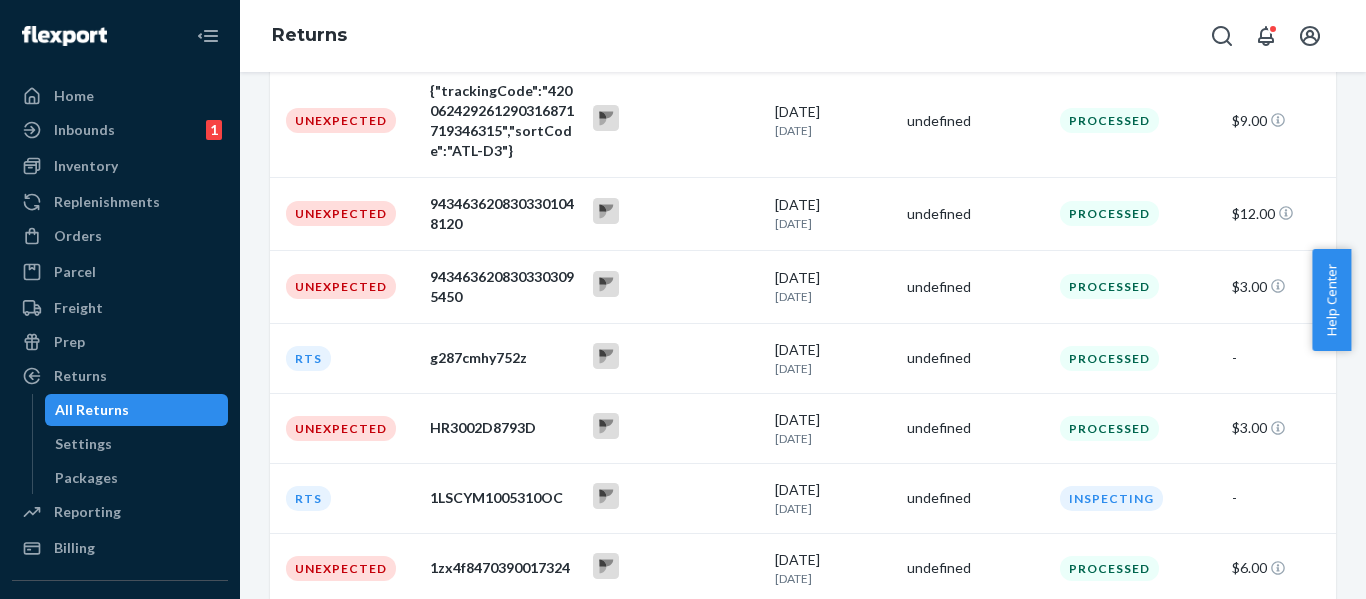 scroll, scrollTop: 338, scrollLeft: 0, axis: vertical 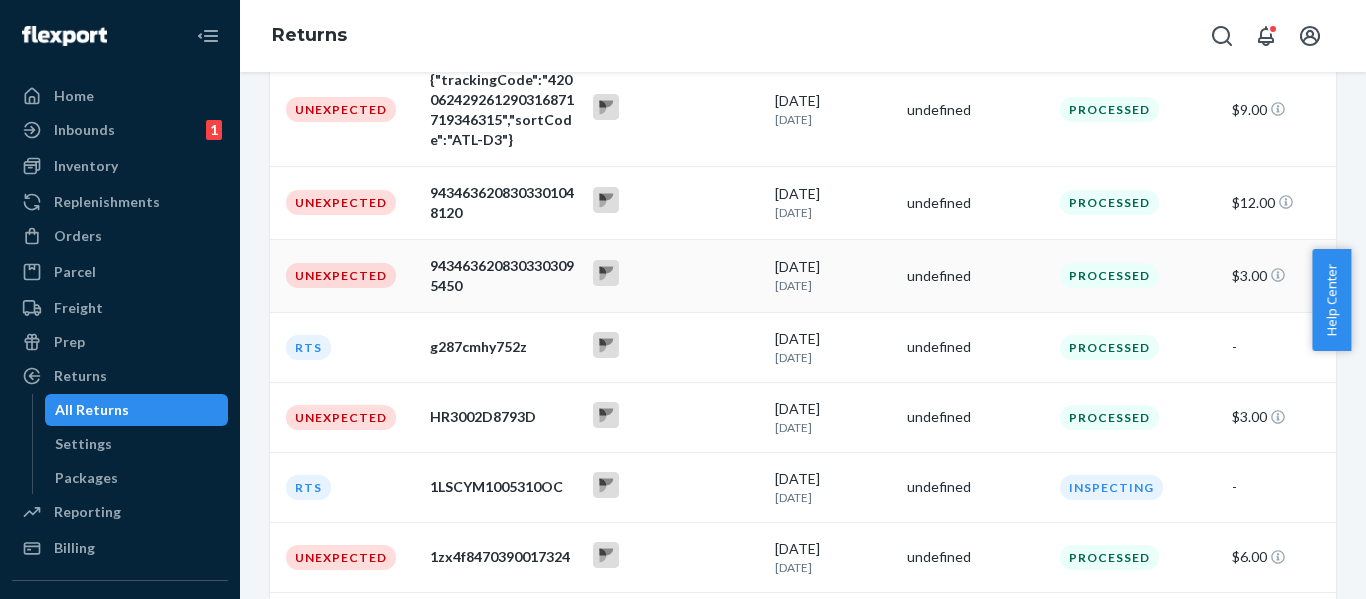 click on "9434636208303303095450" at bounding box center [503, 275] 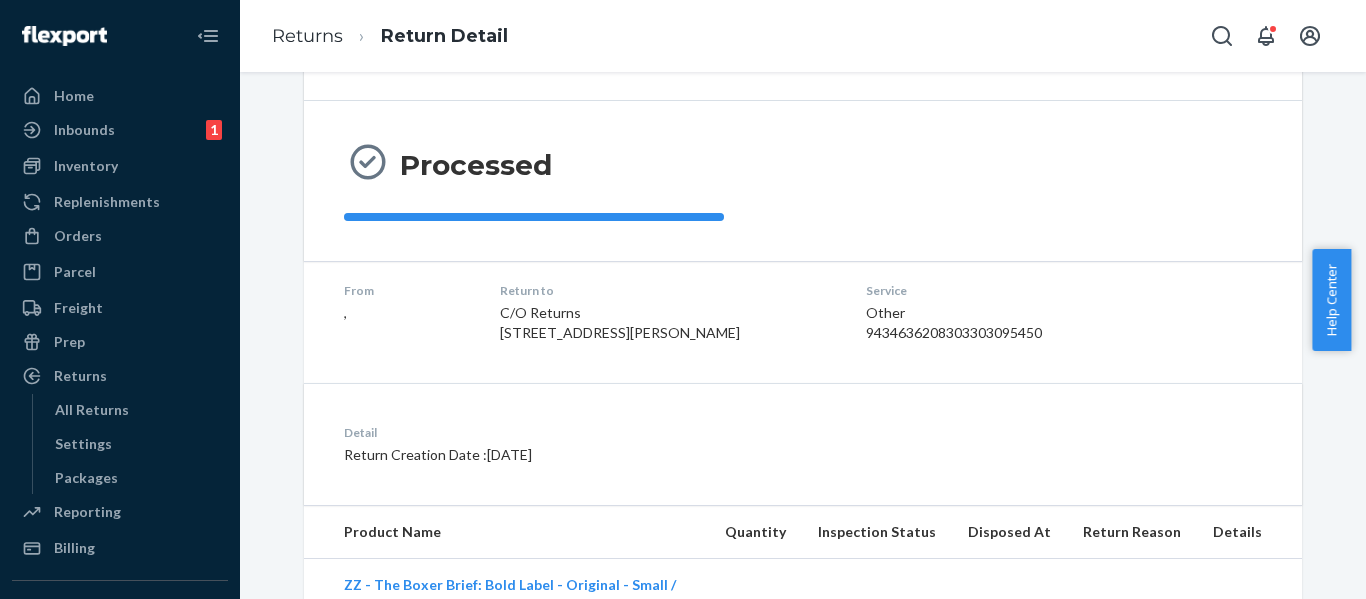 scroll, scrollTop: 126, scrollLeft: 0, axis: vertical 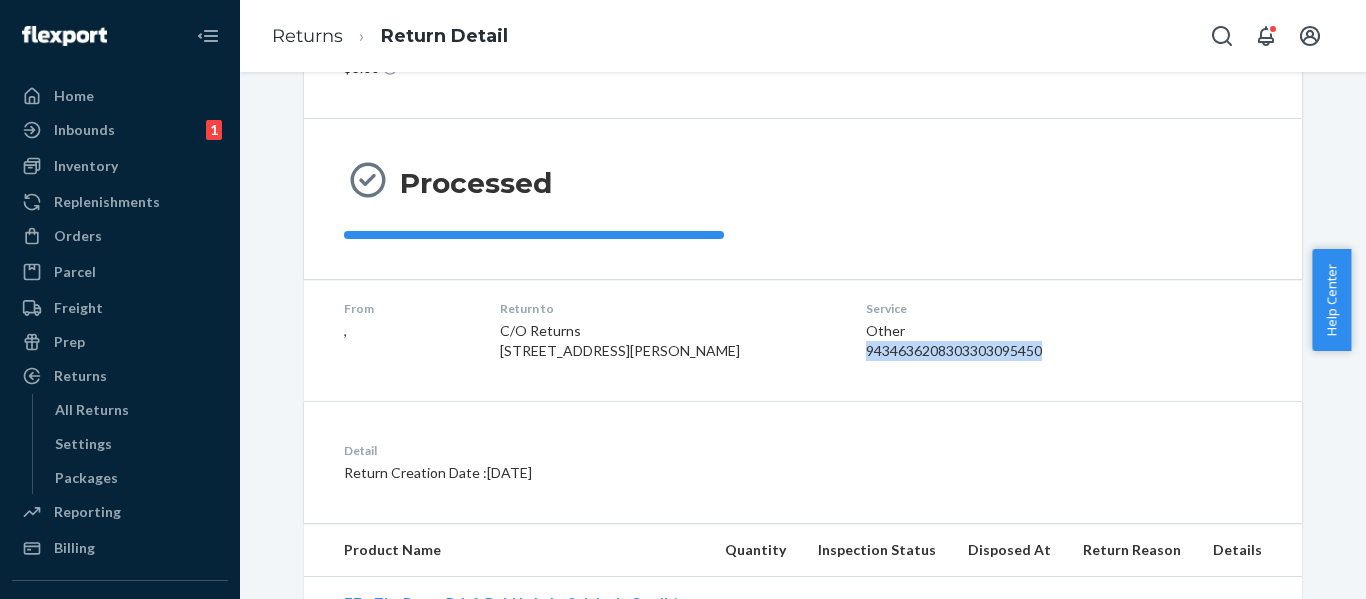 drag, startPoint x: 984, startPoint y: 352, endPoint x: 802, endPoint y: 377, distance: 183.70901 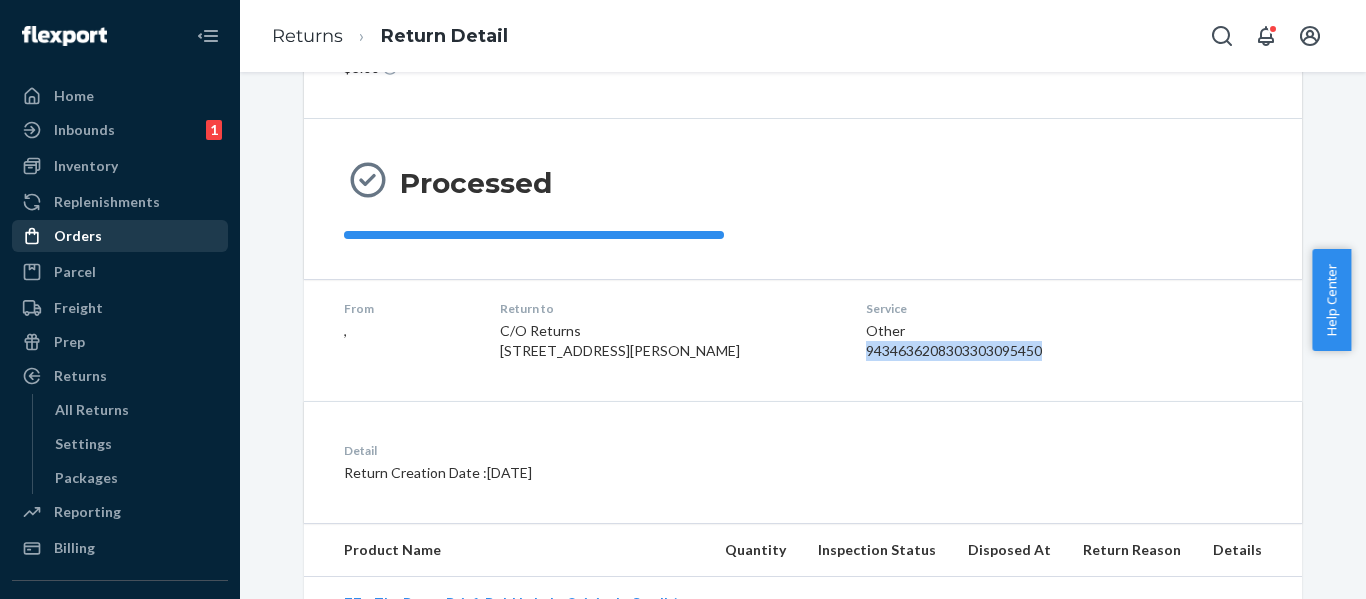 click on "Orders" at bounding box center (78, 236) 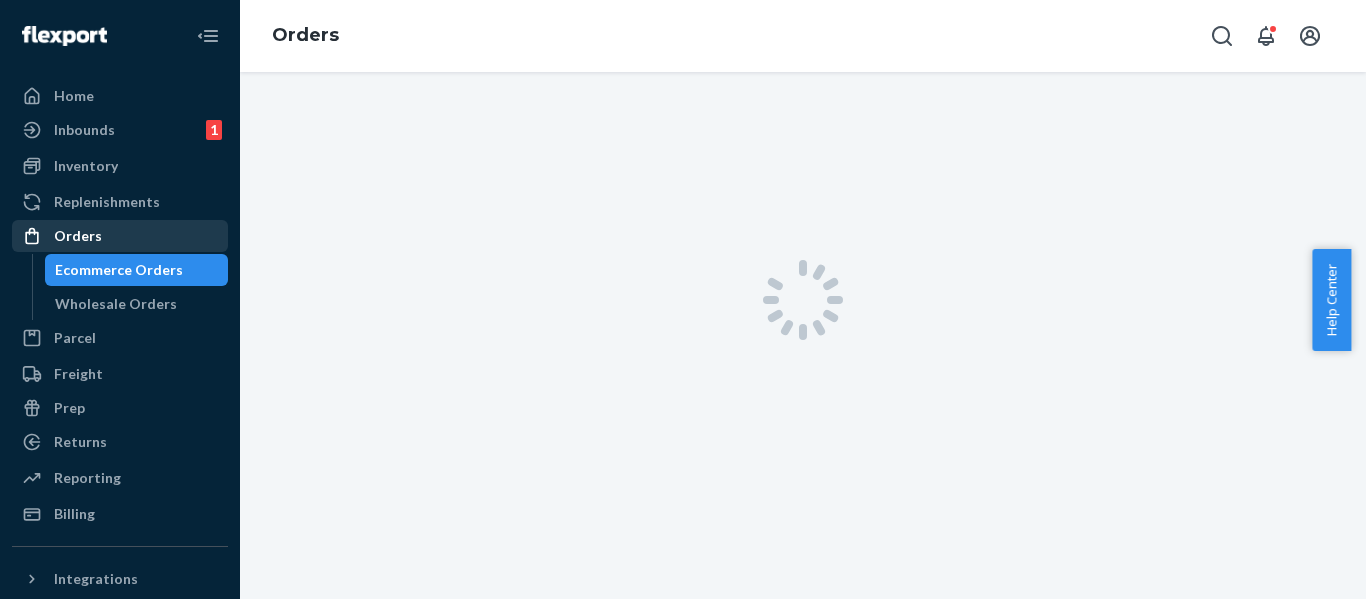scroll, scrollTop: 0, scrollLeft: 0, axis: both 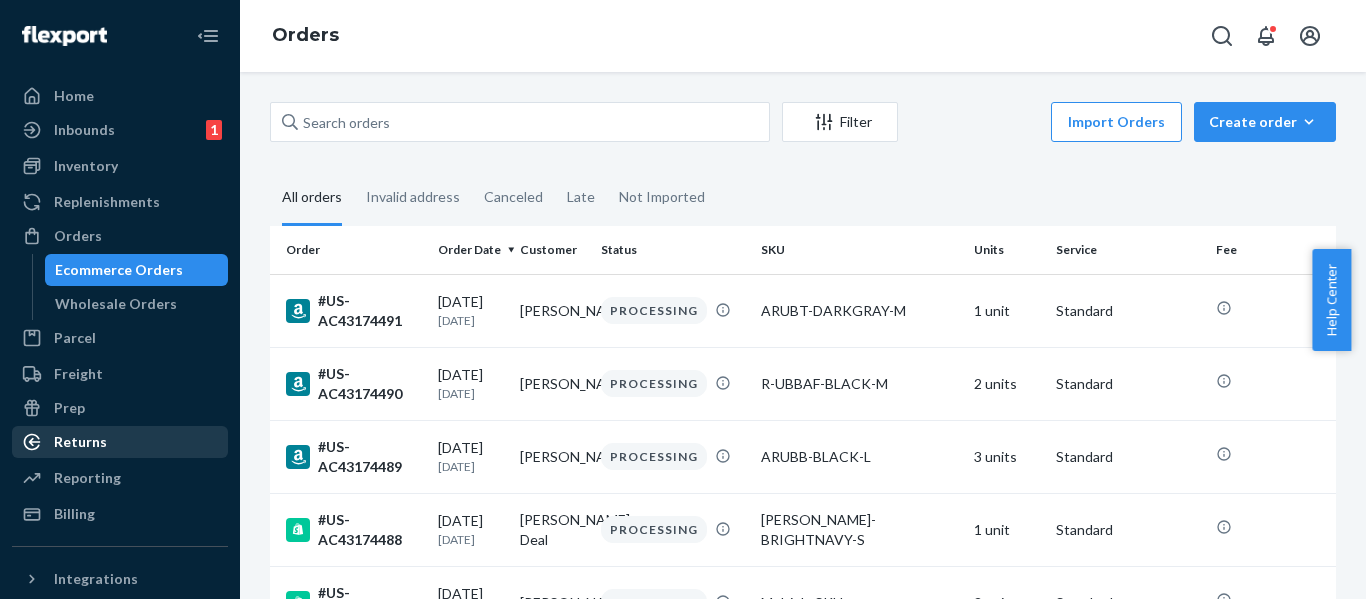 click on "Returns" at bounding box center [80, 442] 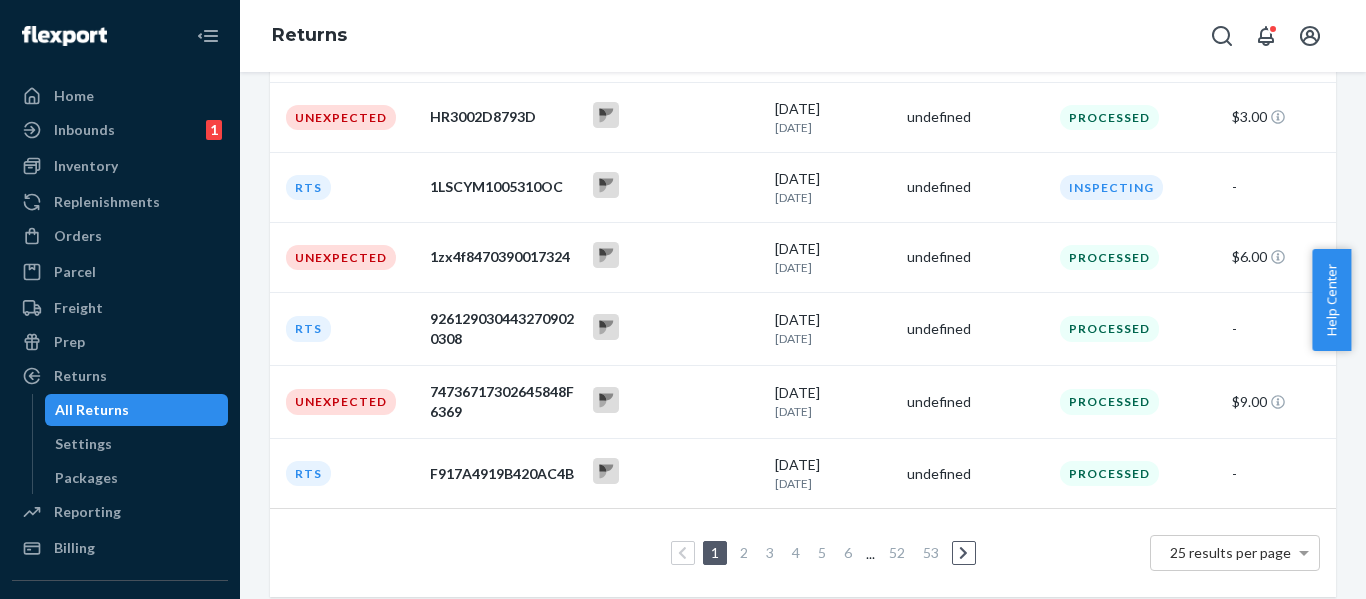 scroll, scrollTop: 653, scrollLeft: 0, axis: vertical 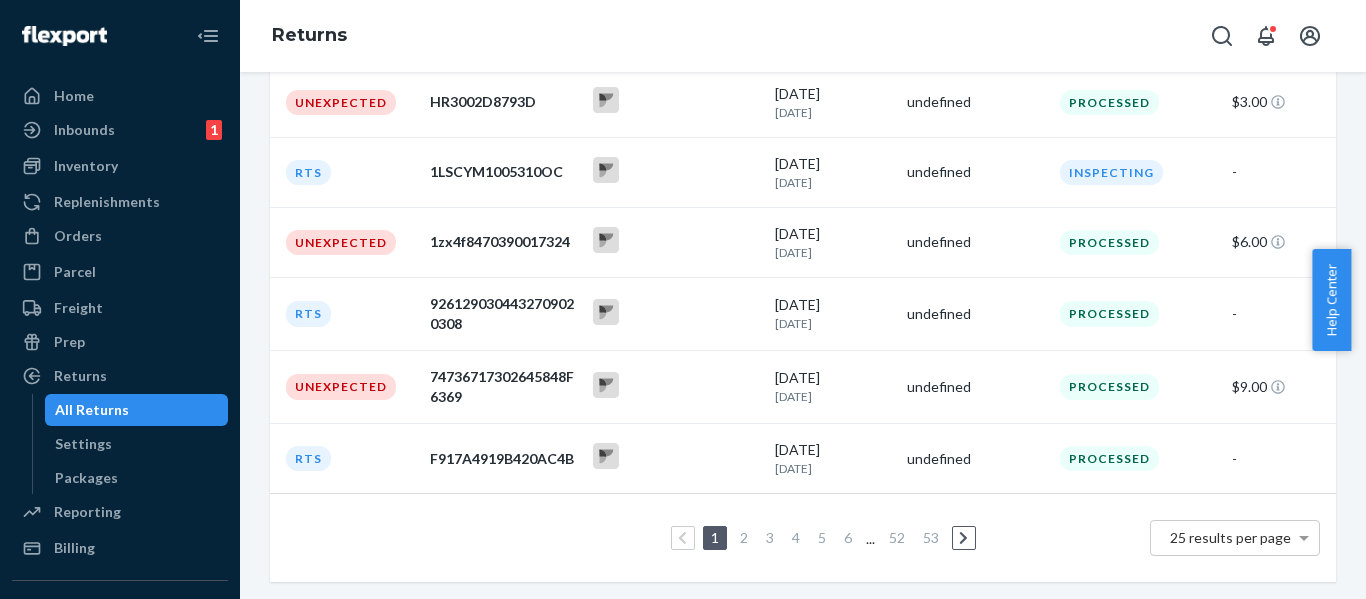 click on "2" at bounding box center (744, 537) 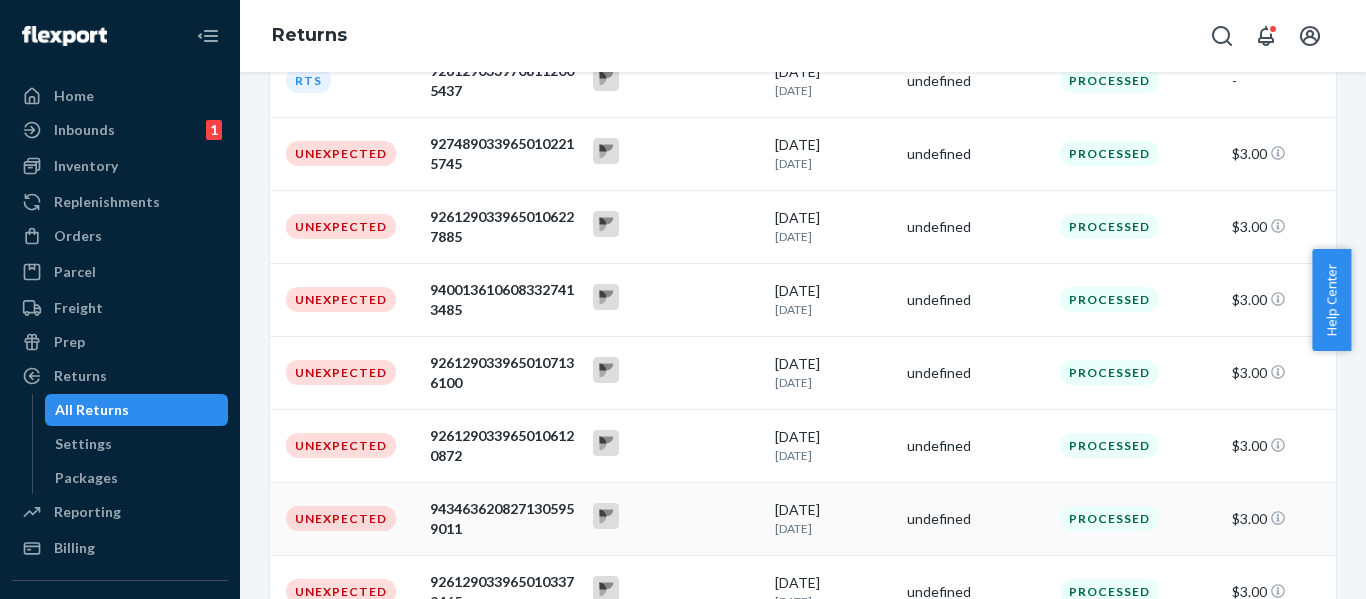 scroll, scrollTop: 473, scrollLeft: 0, axis: vertical 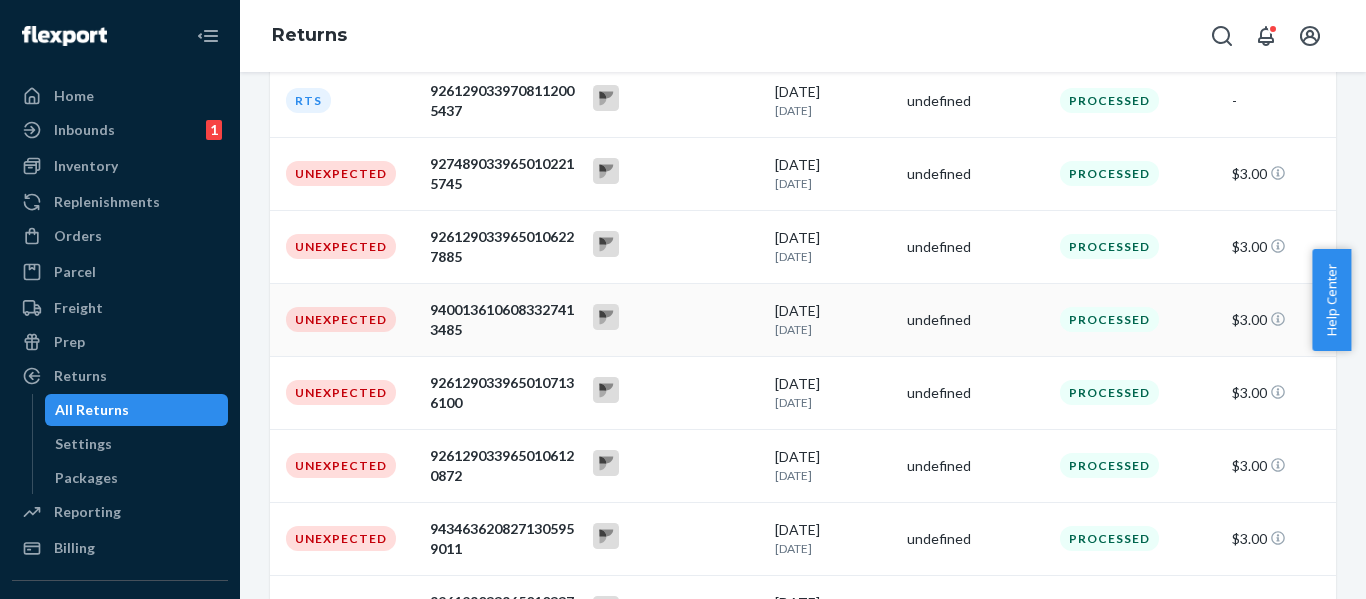click on "Unexpected" at bounding box center [341, 319] 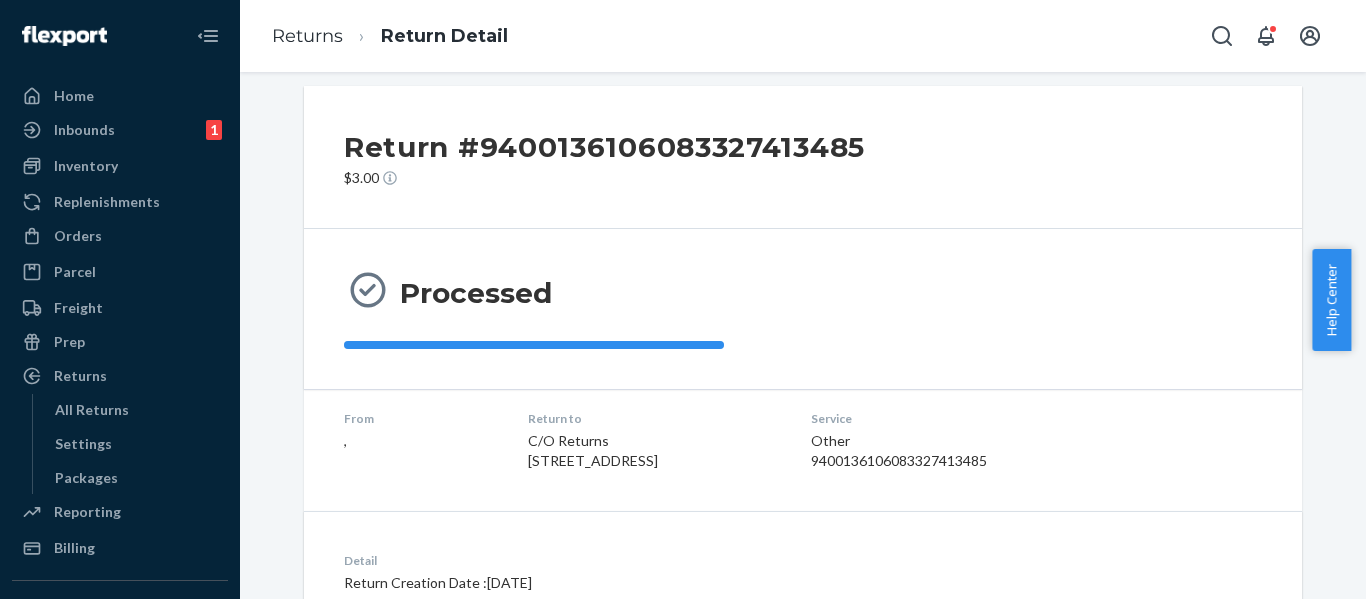 scroll, scrollTop: 14, scrollLeft: 0, axis: vertical 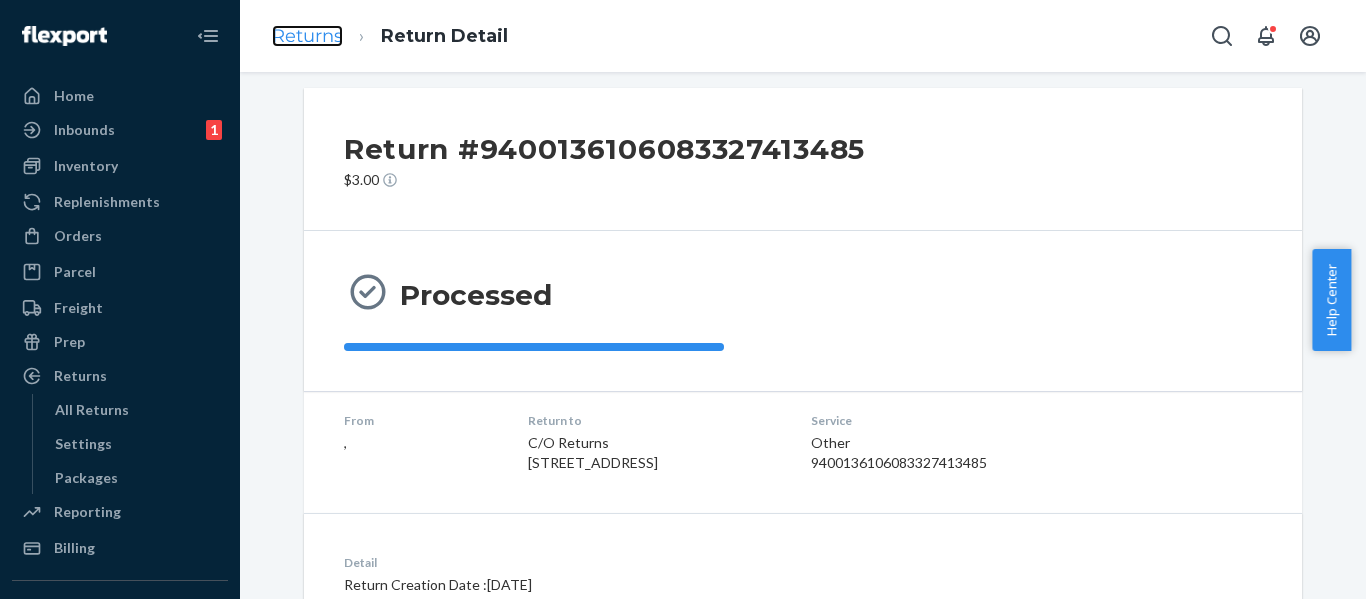 click on "Returns" at bounding box center [307, 36] 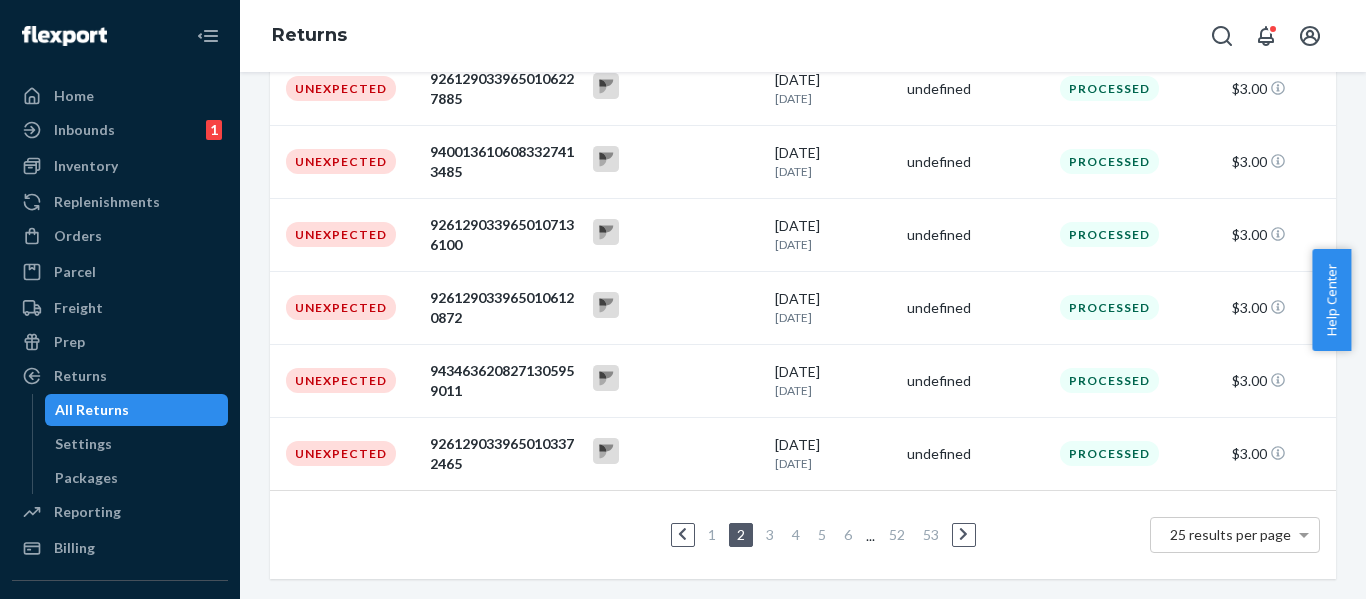 scroll, scrollTop: 0, scrollLeft: 0, axis: both 